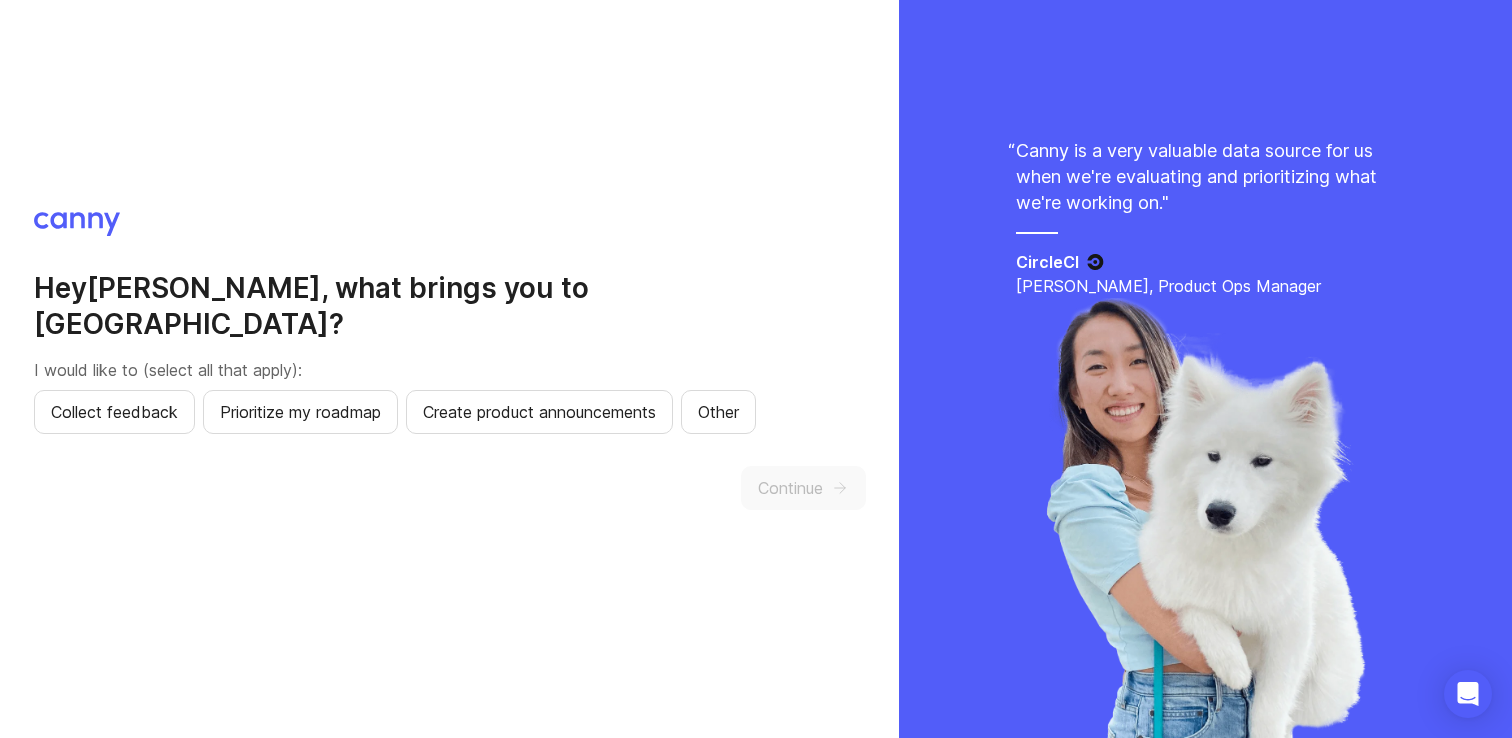 scroll, scrollTop: 0, scrollLeft: 0, axis: both 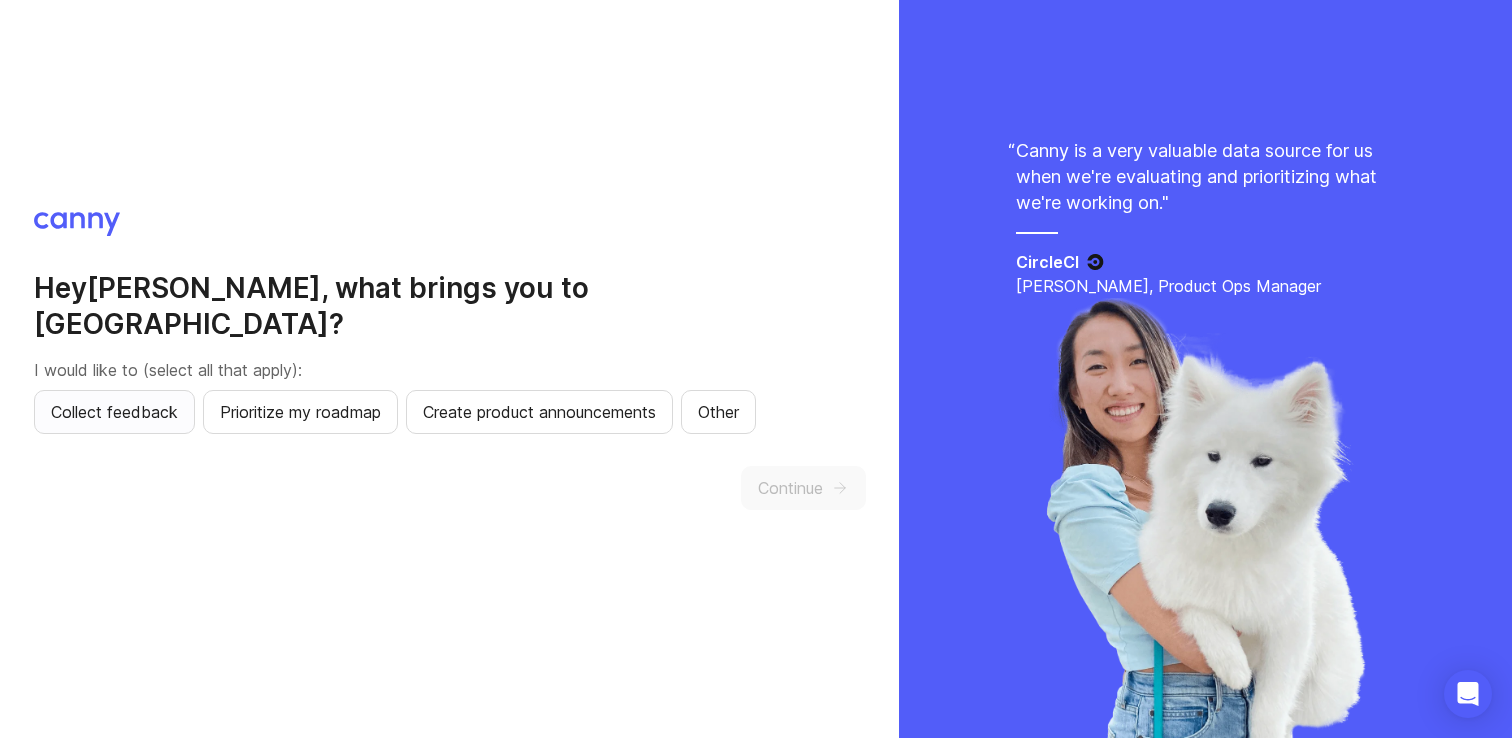 click on "Collect feedback" at bounding box center (114, 412) 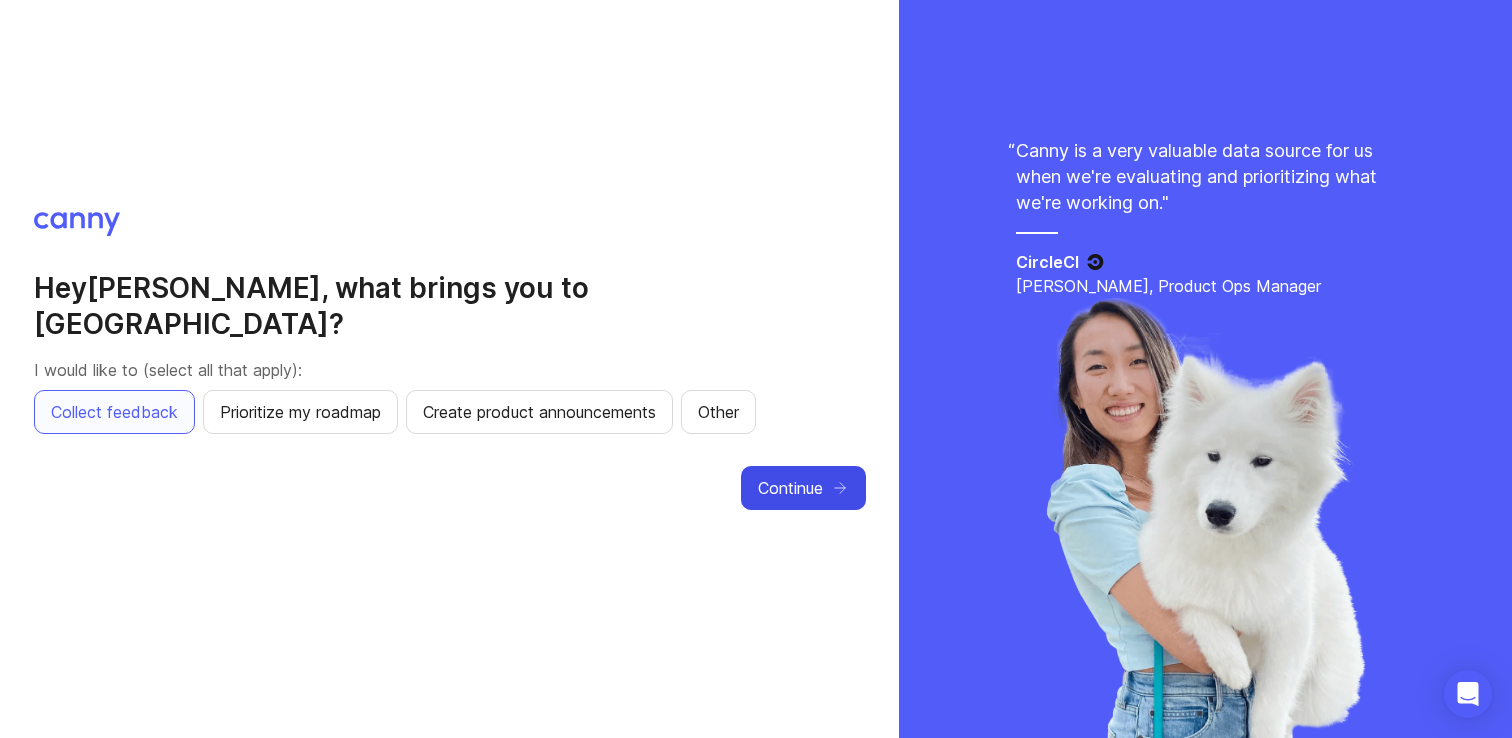 click on "Continue" at bounding box center [790, 488] 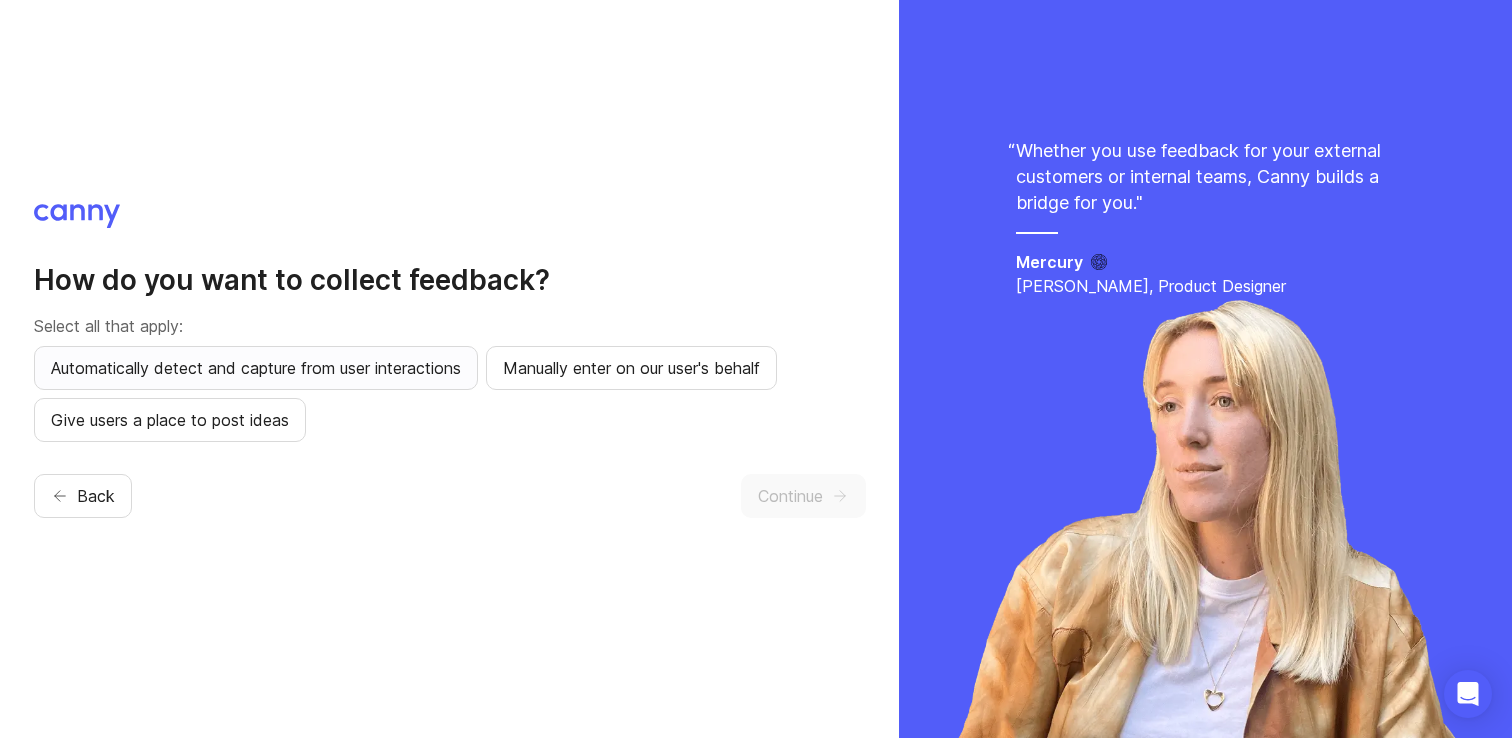 click on "Automatically detect and capture from user interactions" at bounding box center [256, 368] 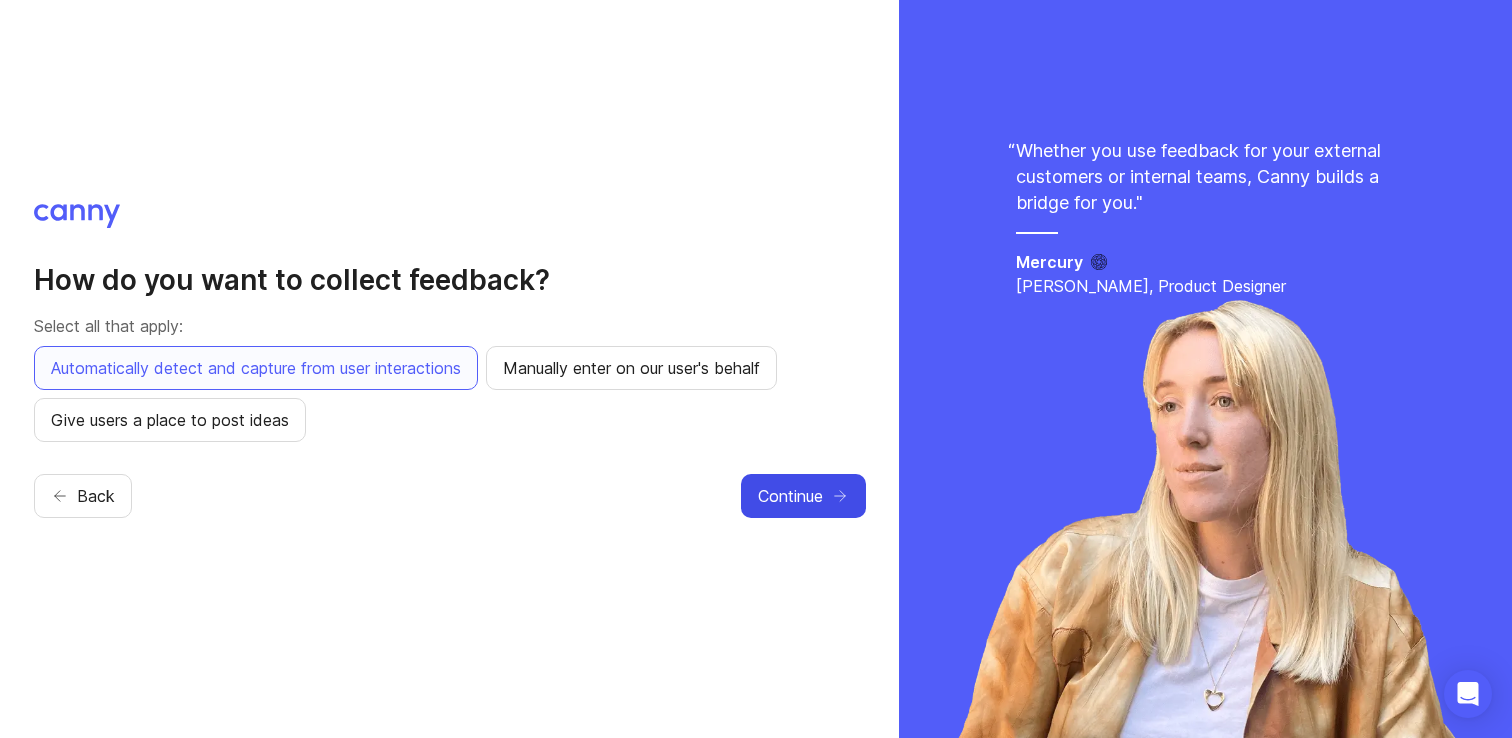 click on "Continue" at bounding box center [790, 496] 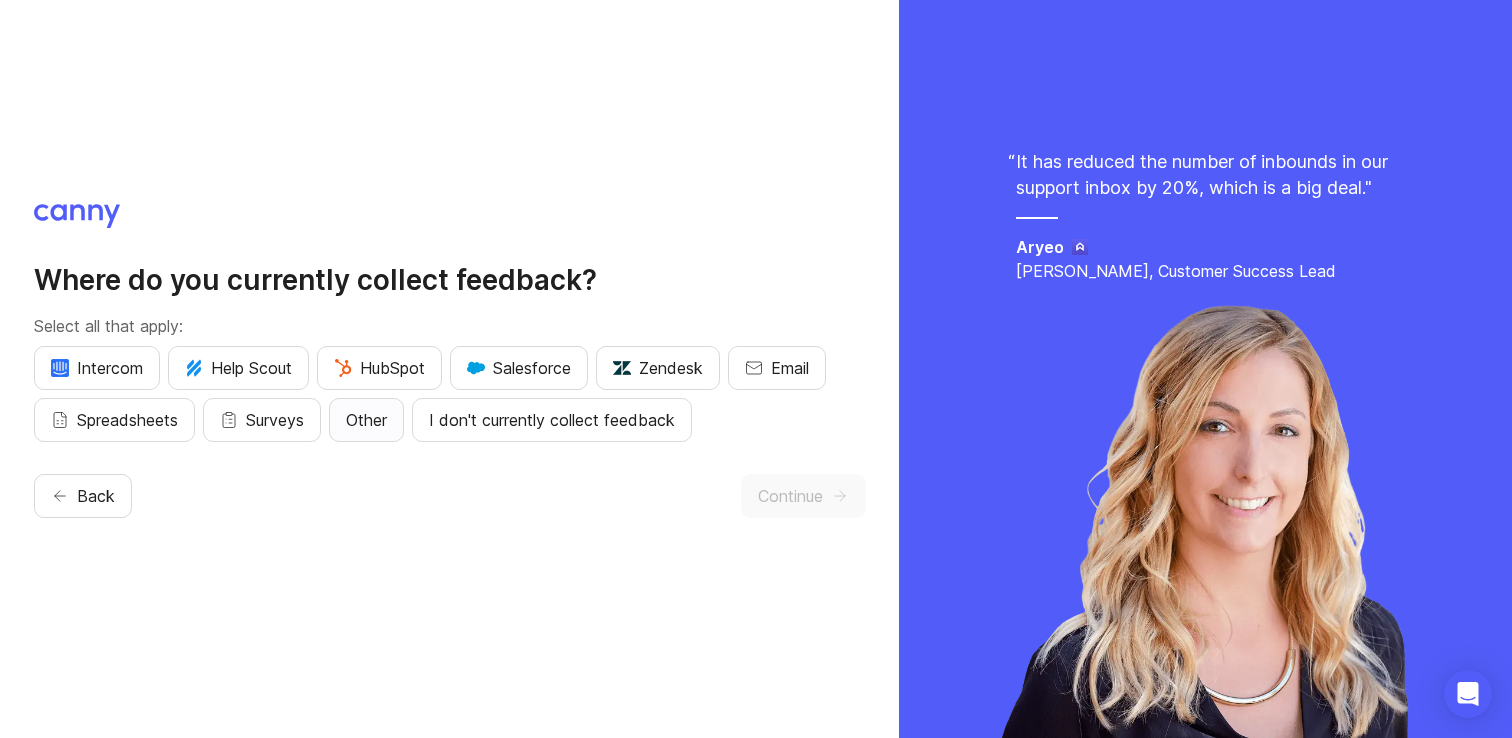 click on "Other" at bounding box center [366, 420] 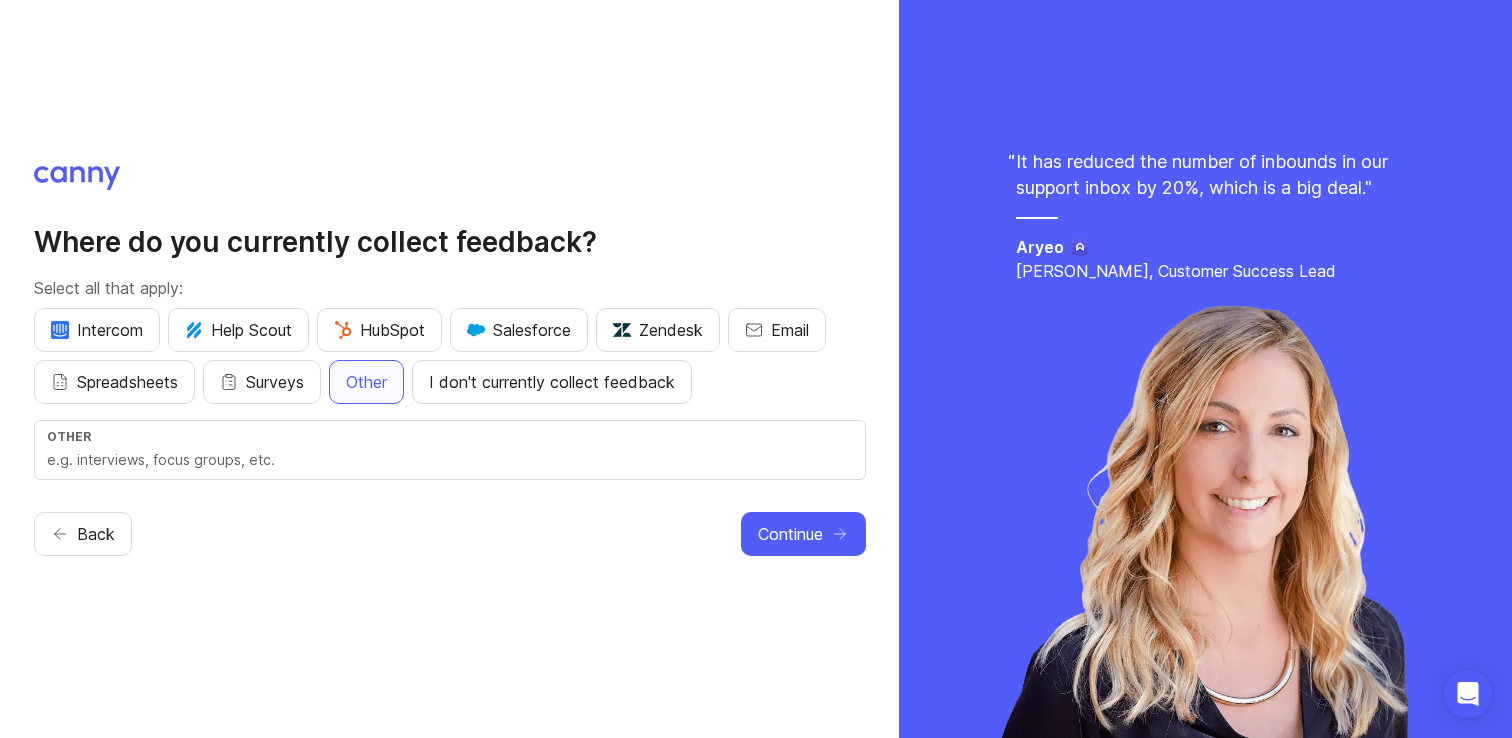click at bounding box center (450, 460) 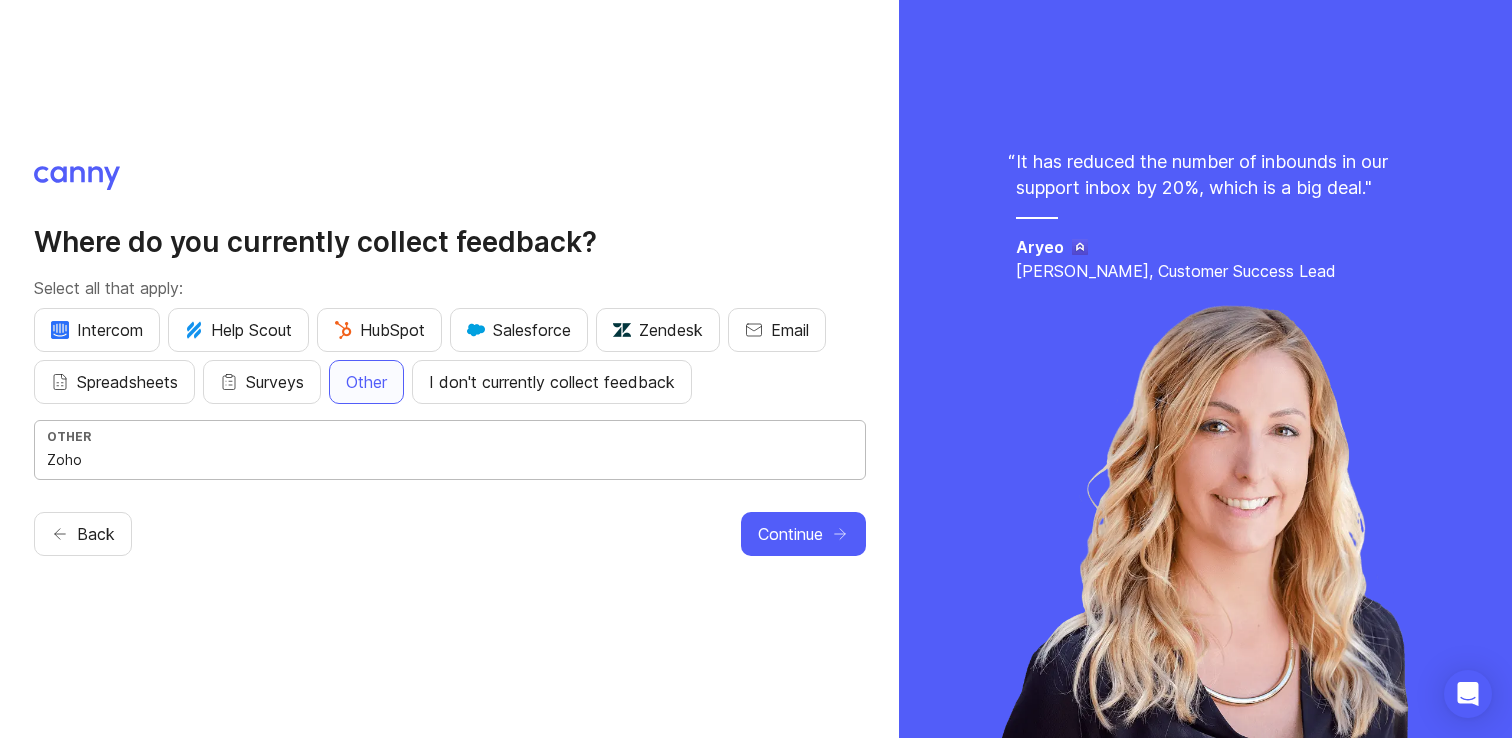 type on "Zoho" 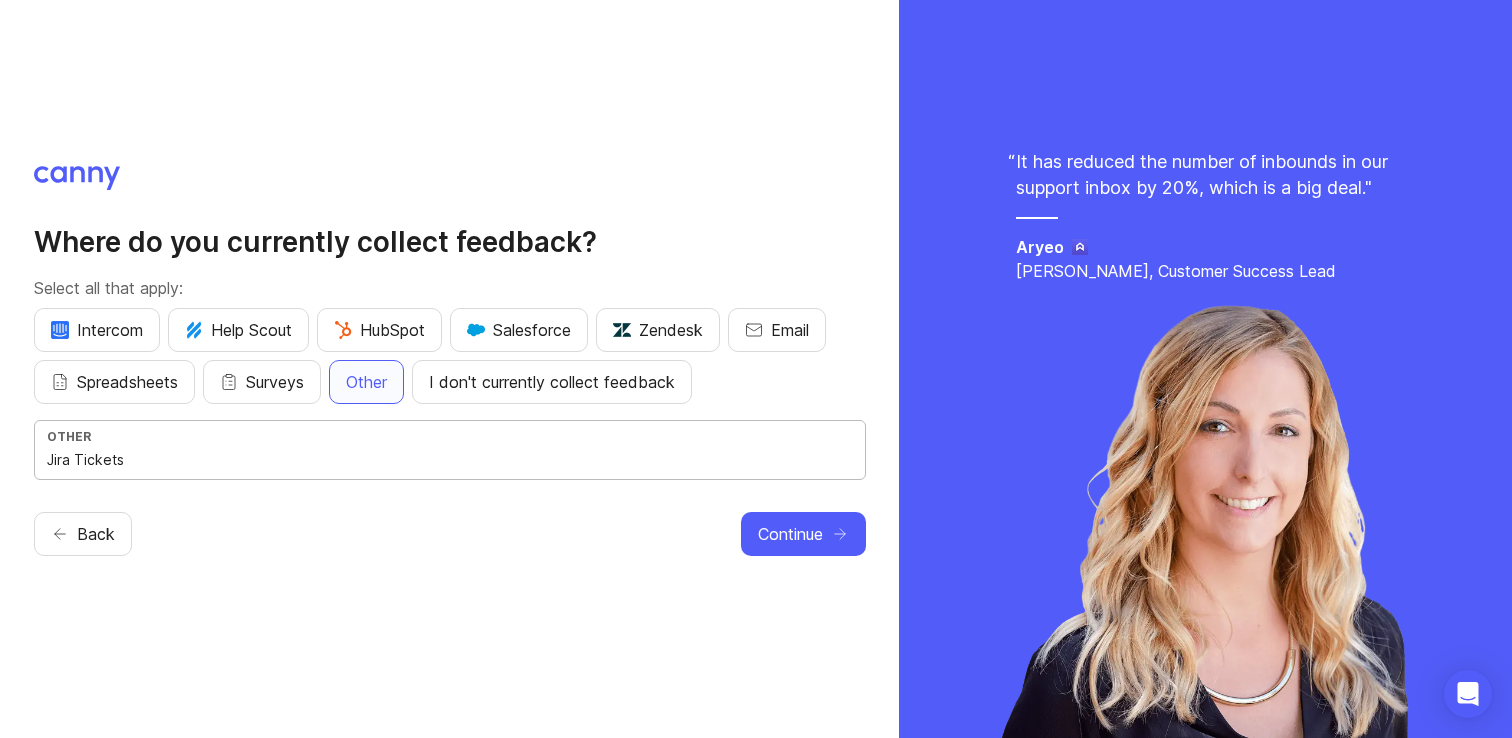 click on "Jira Tickets" at bounding box center [450, 460] 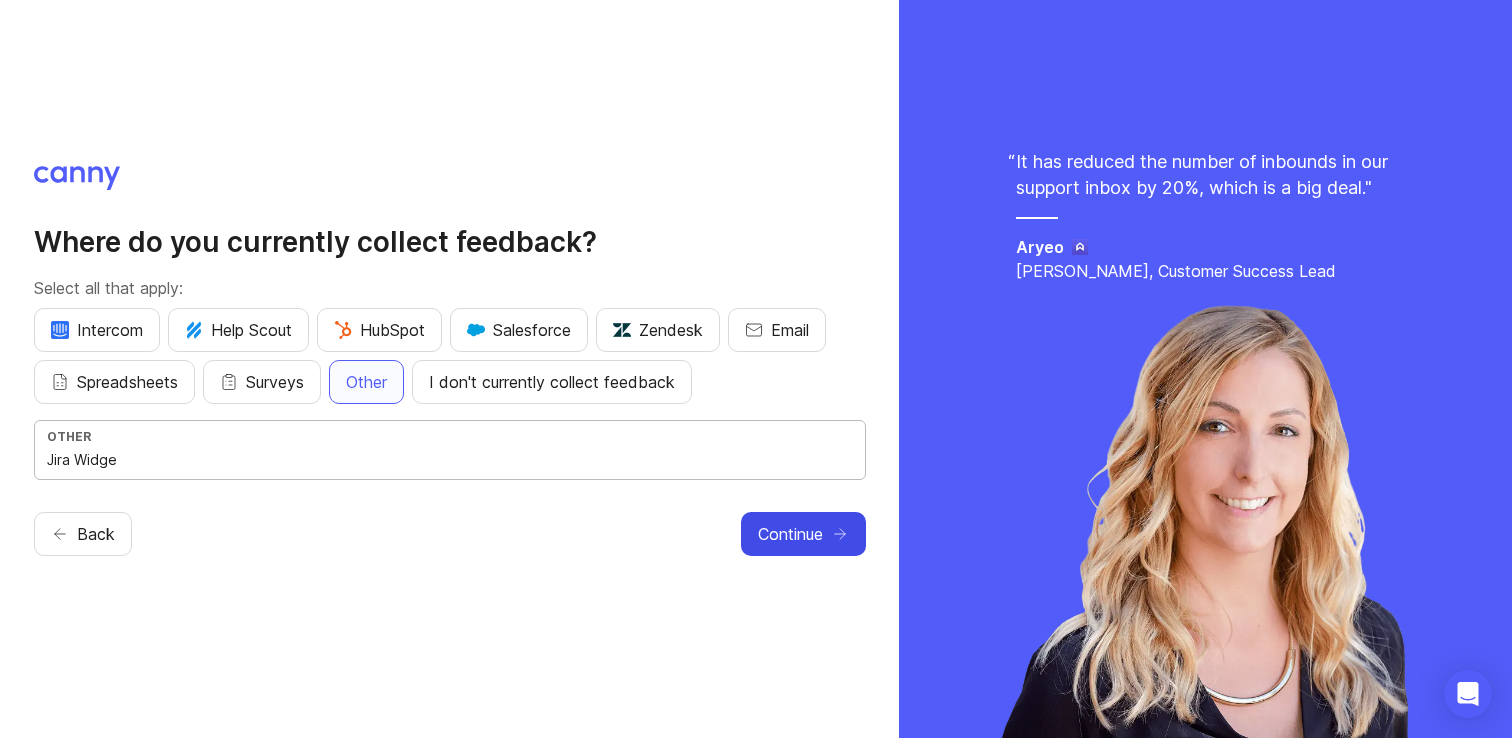 type on "Jira Widge" 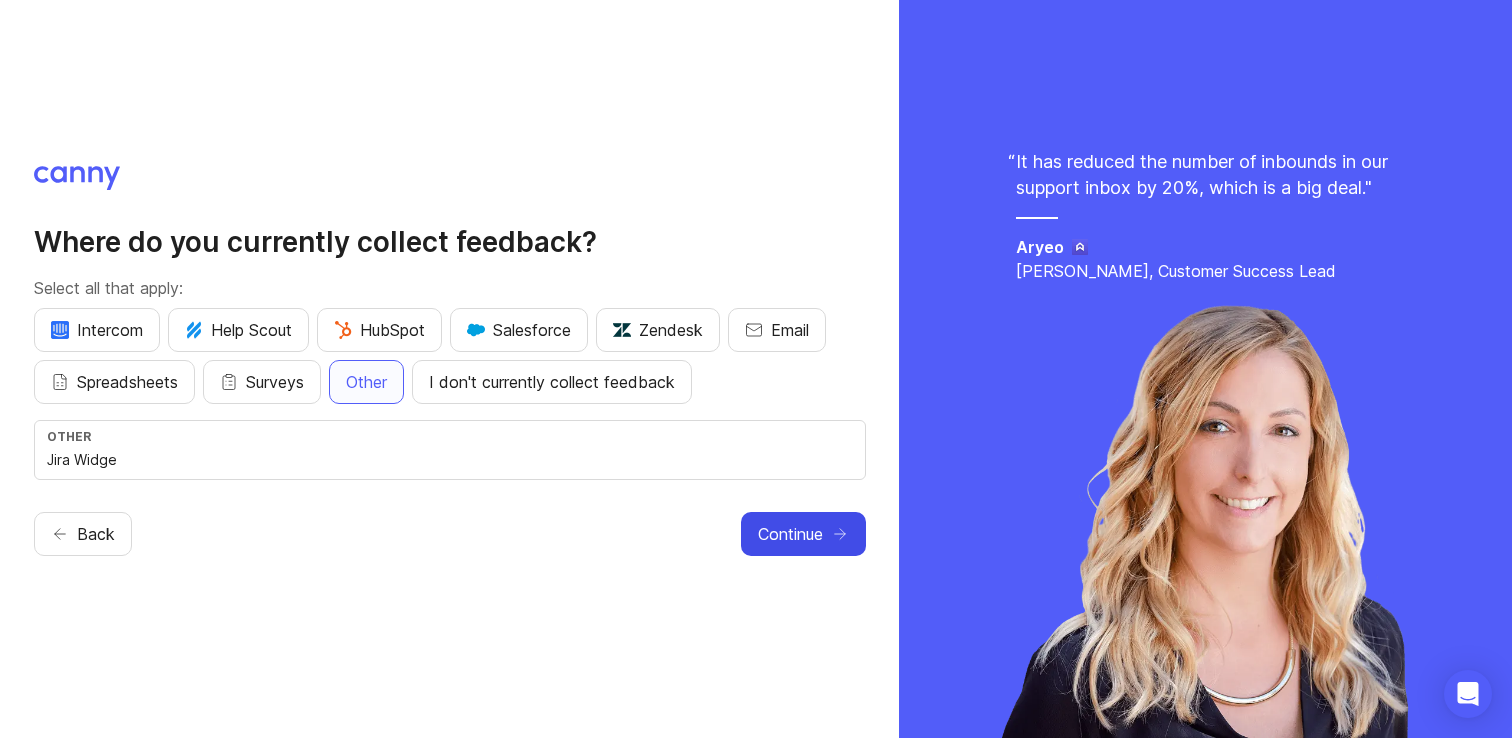 click on "Continue" at bounding box center (790, 534) 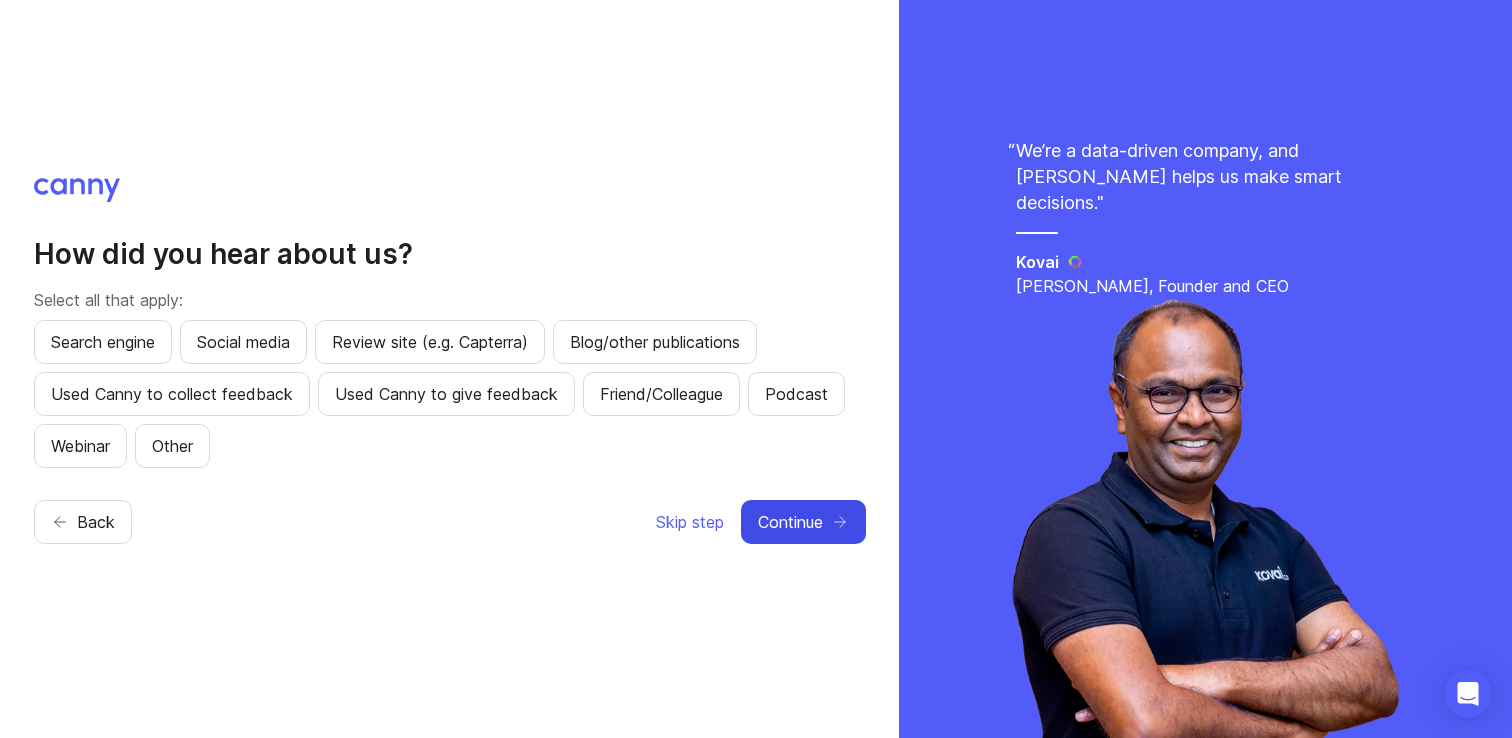 click on "Continue" at bounding box center [790, 522] 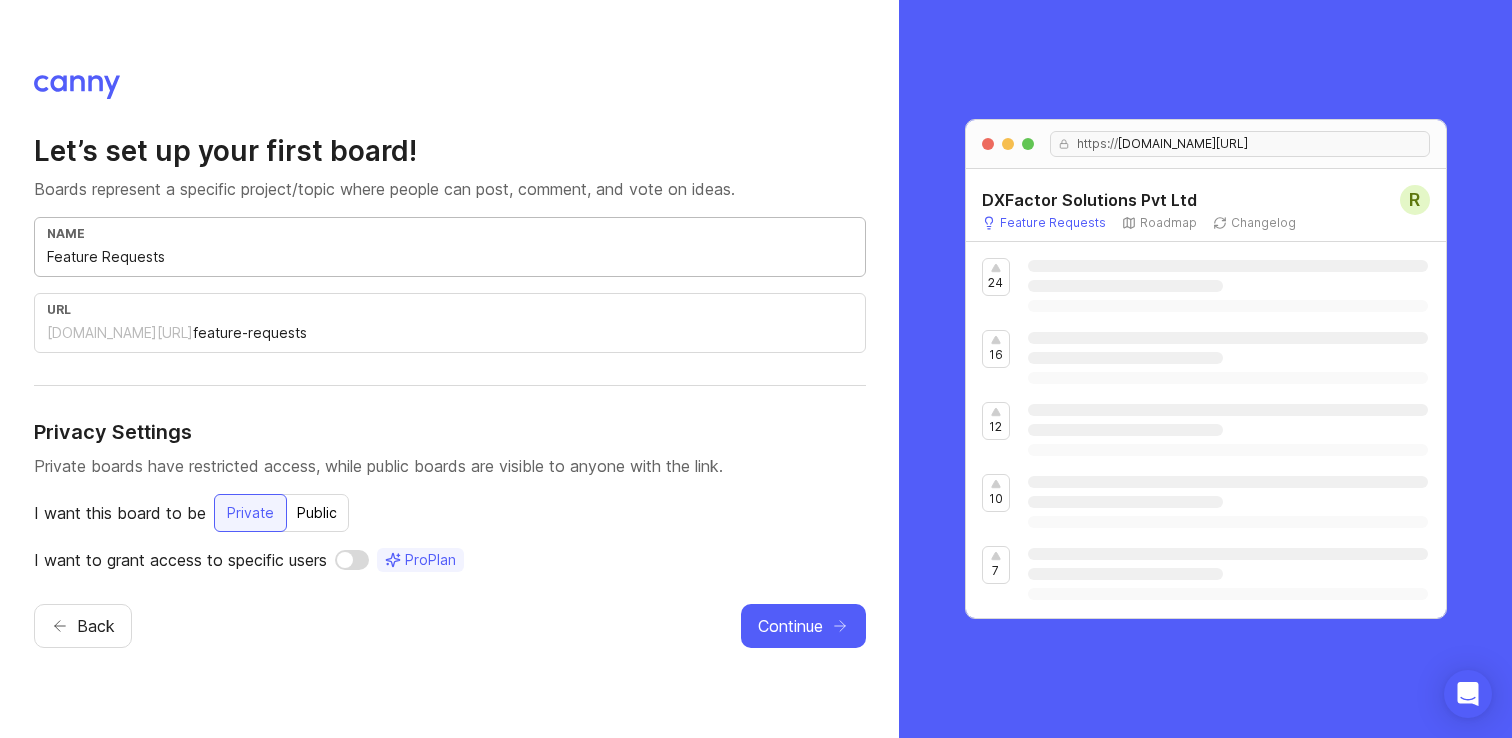 click on "Feature Requests" at bounding box center (450, 257) 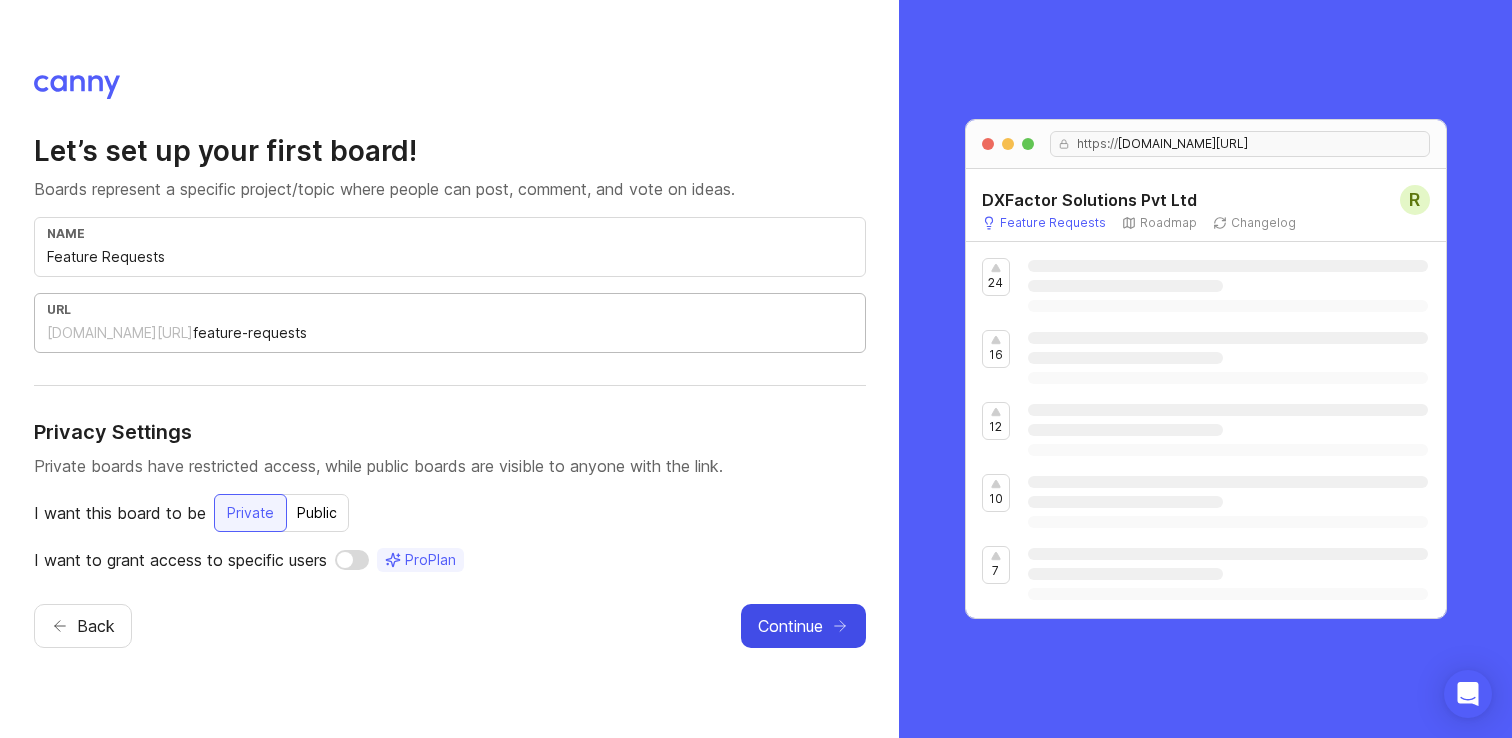 click on "Continue" at bounding box center (790, 626) 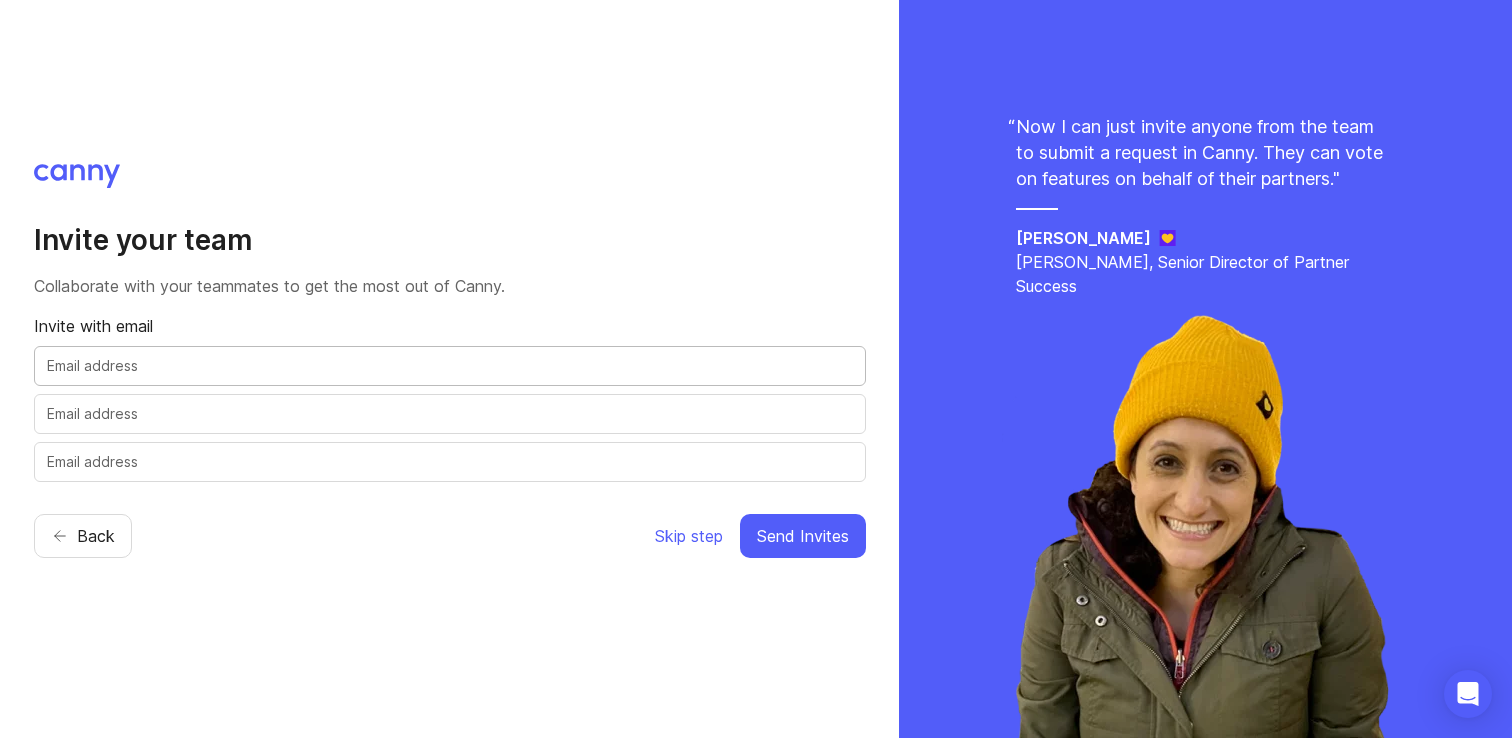 click at bounding box center [450, 366] 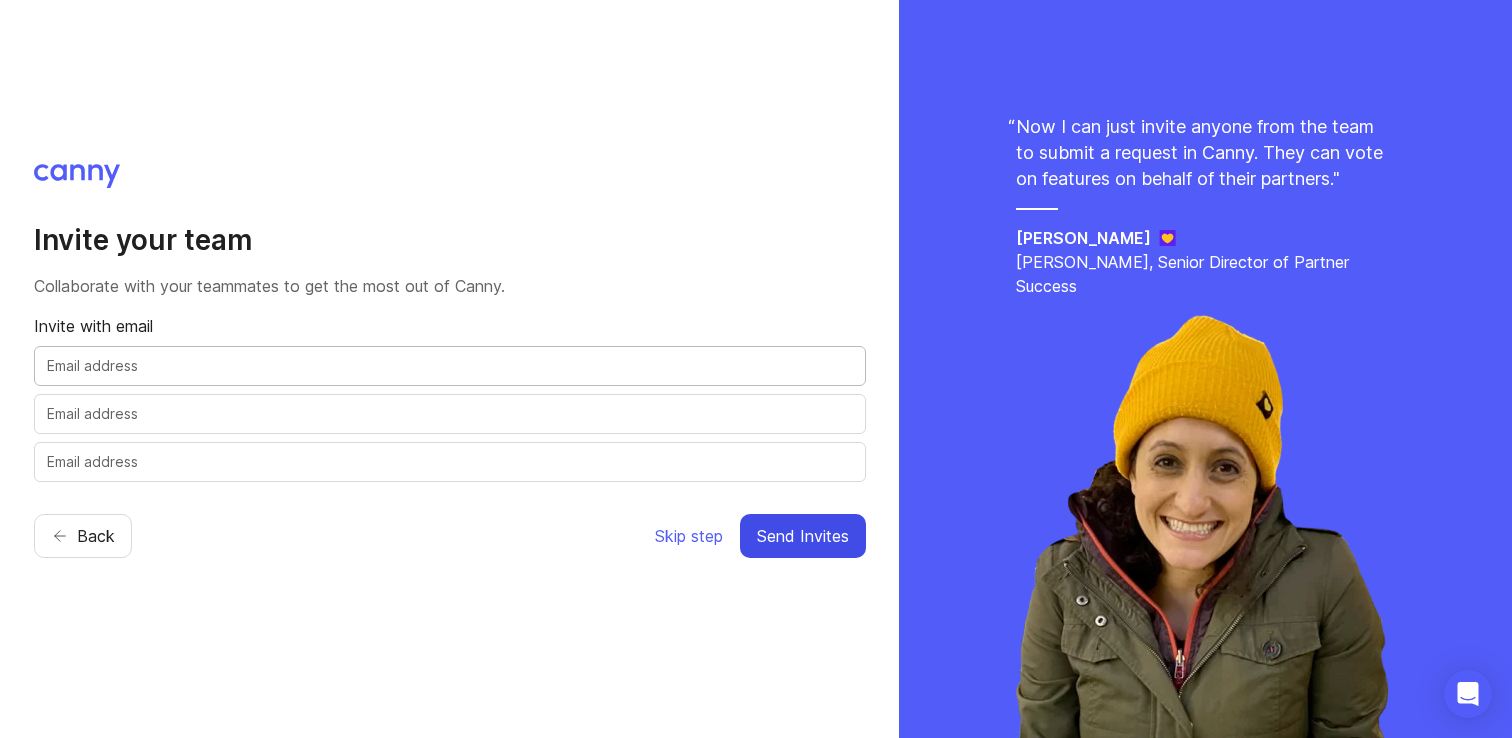 click on "Send Invites" at bounding box center [803, 536] 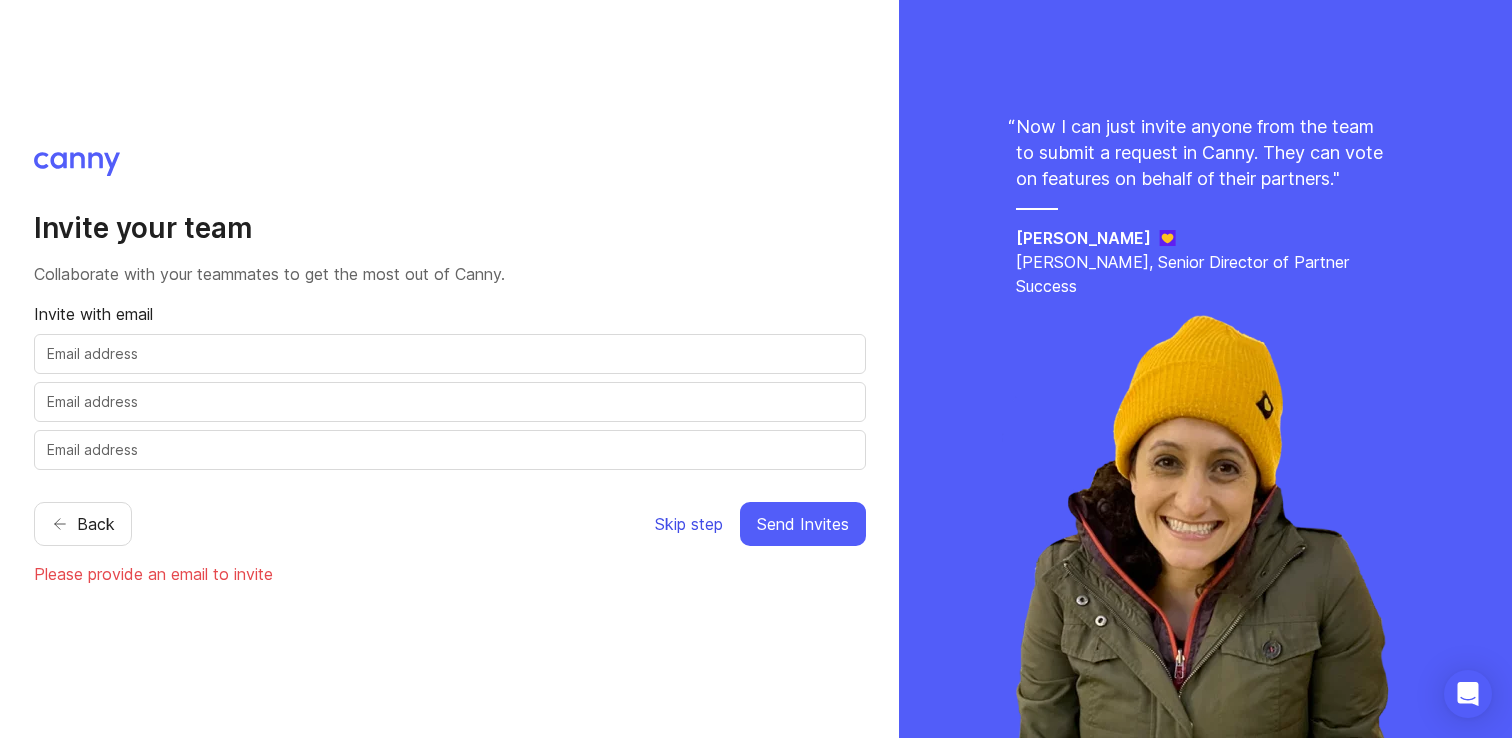 click on "Skip step" at bounding box center [689, 524] 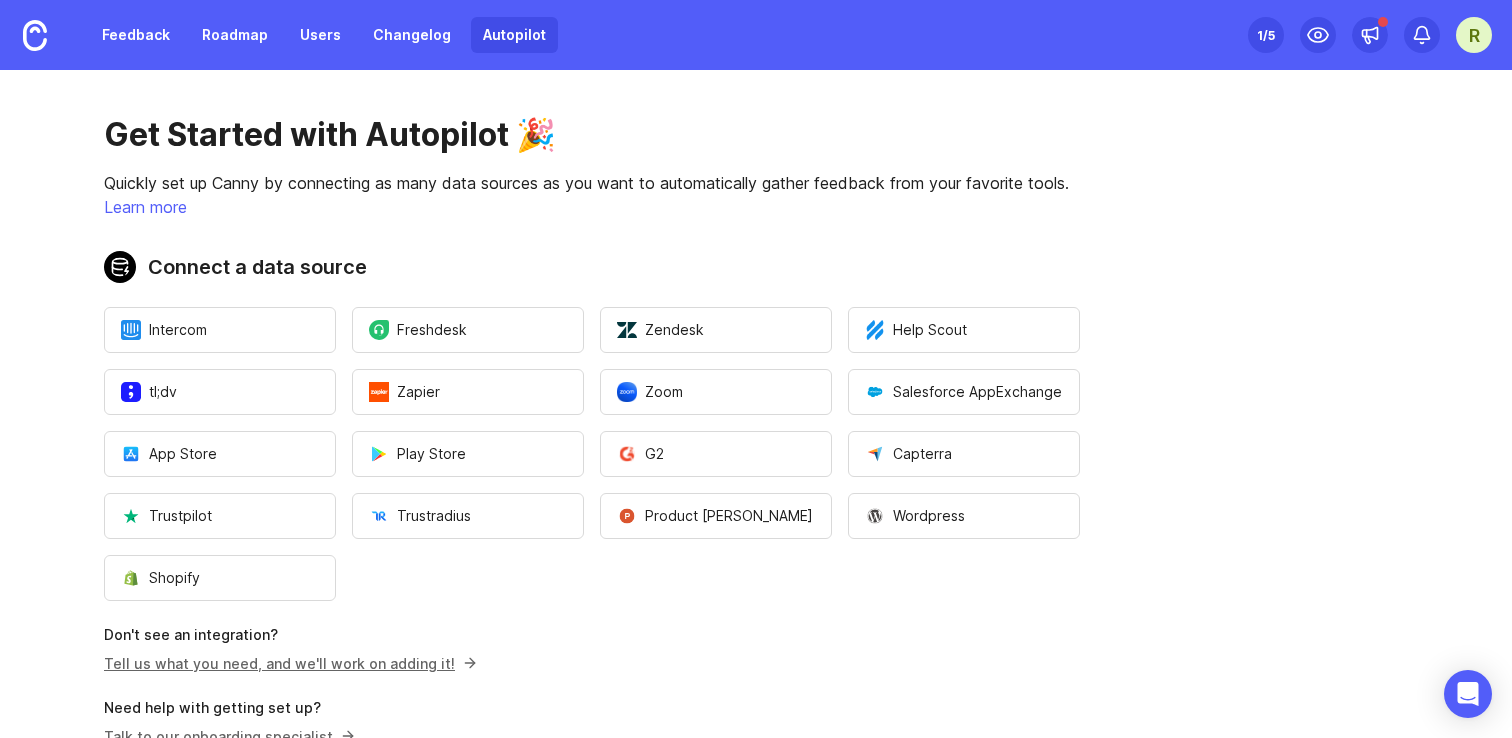 scroll, scrollTop: 0, scrollLeft: 0, axis: both 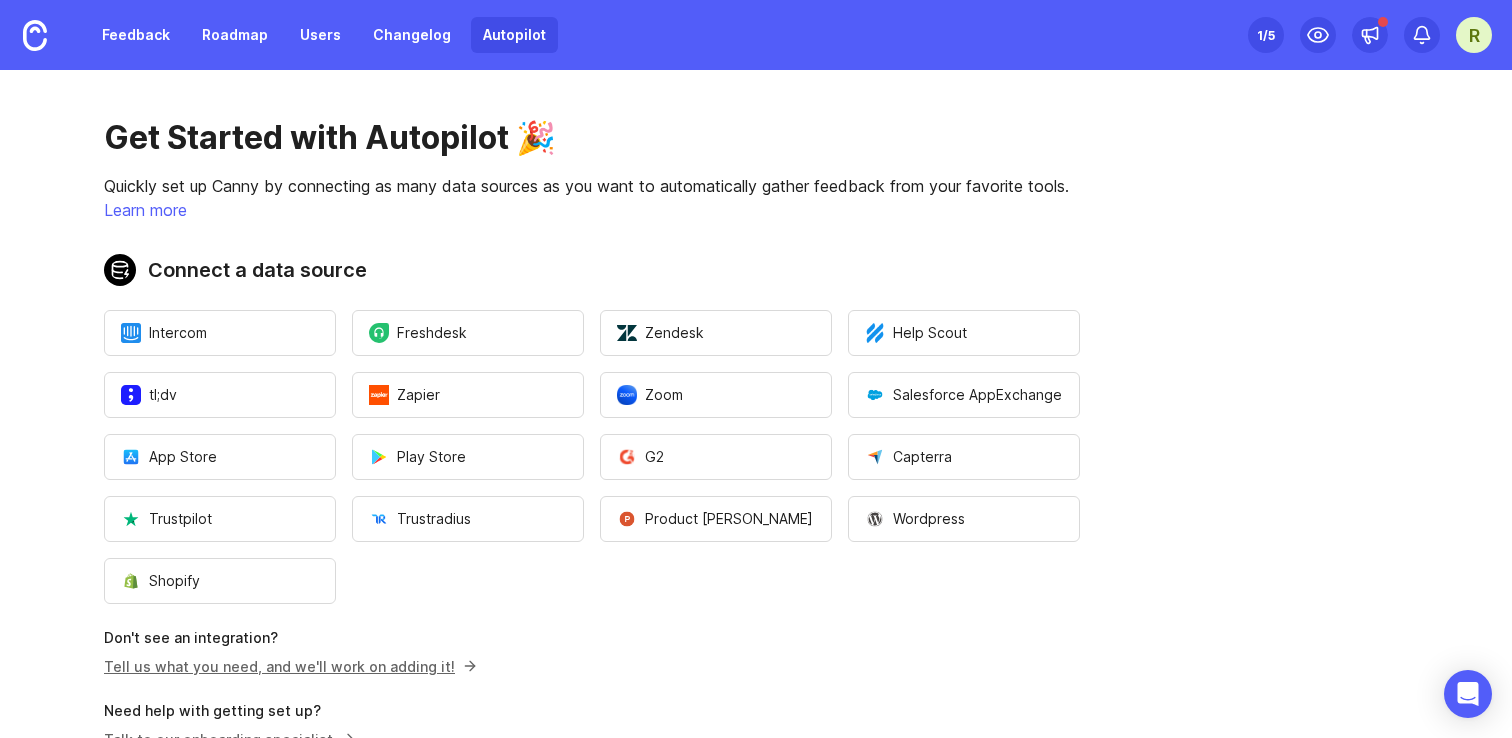 click on "1 /5" at bounding box center [1266, 35] 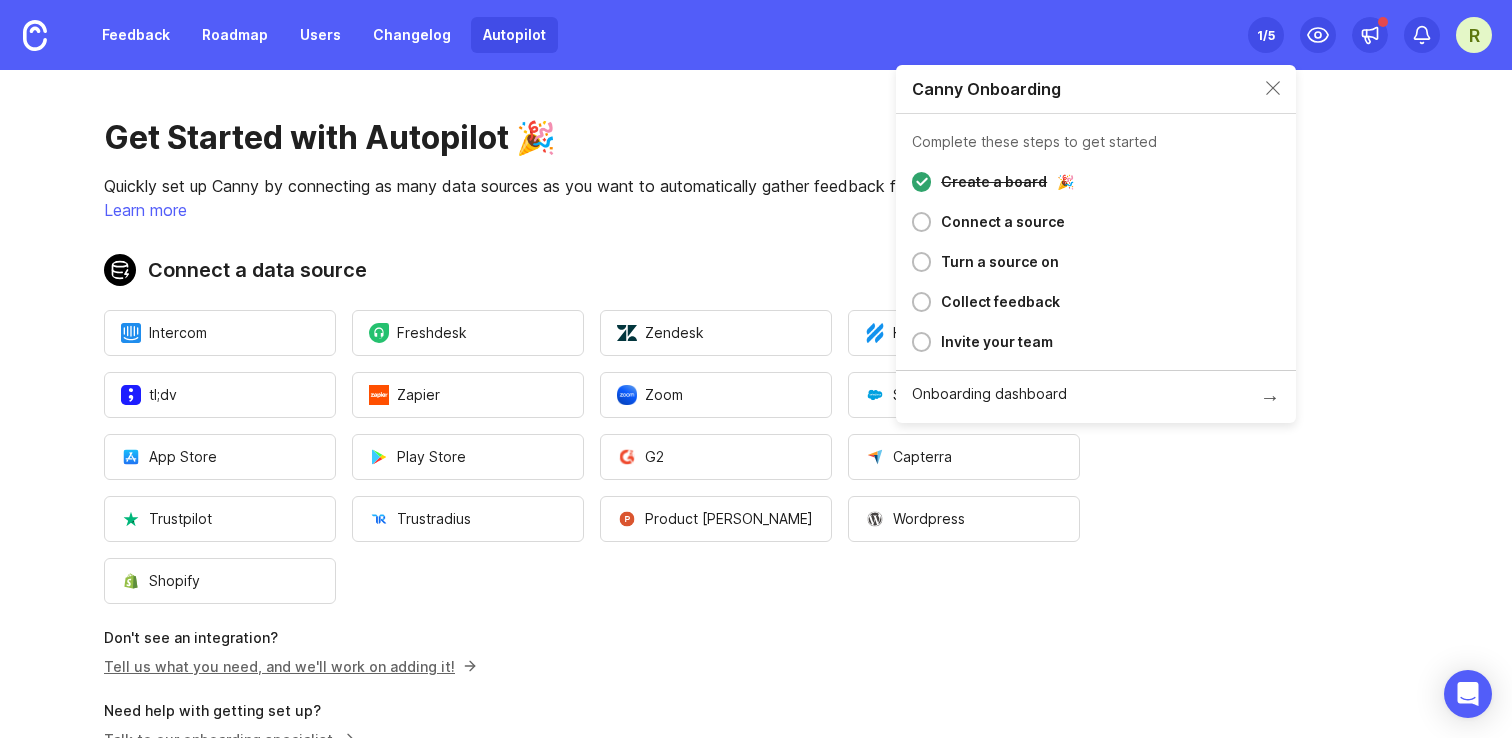 click on "Connect a data source" at bounding box center [592, 270] 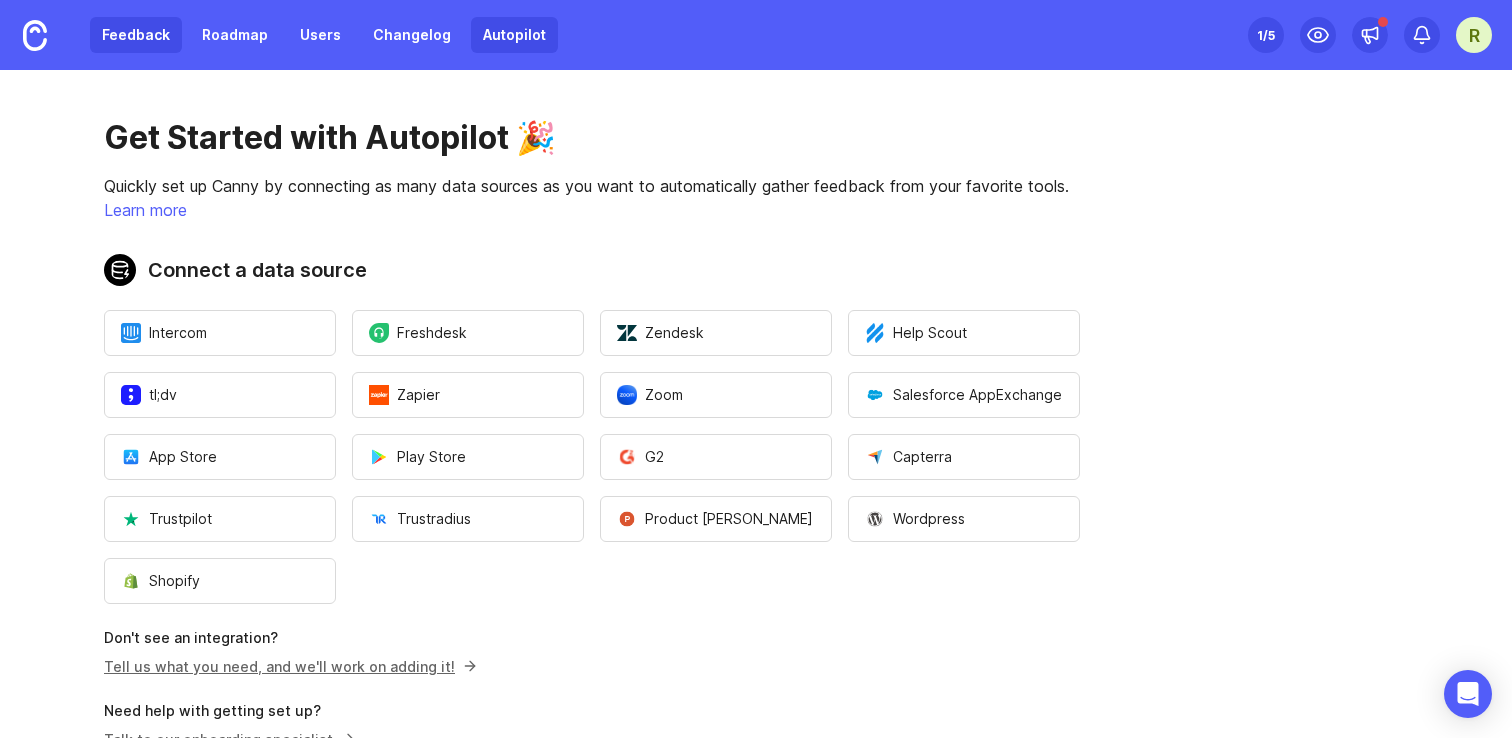 click on "Feedback" at bounding box center [136, 35] 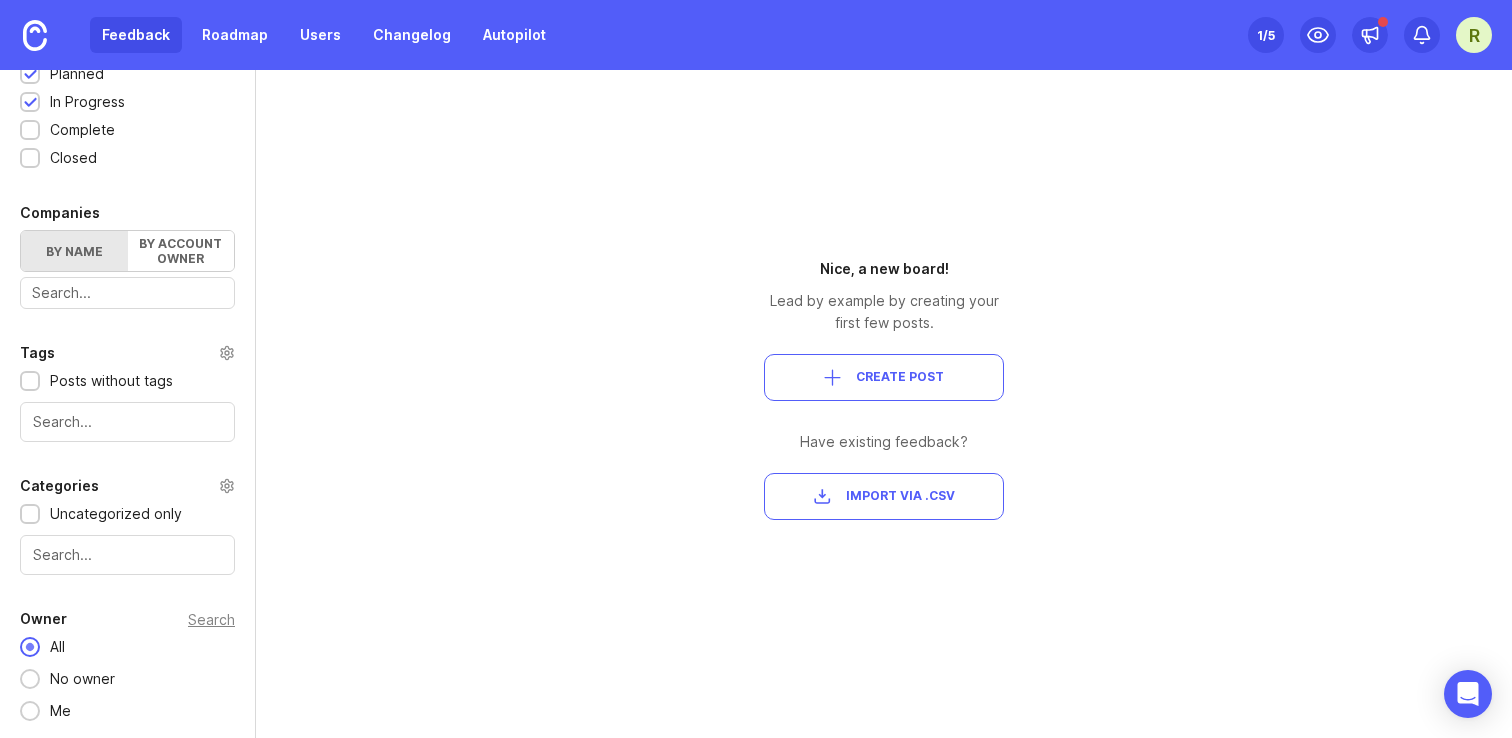 scroll, scrollTop: 0, scrollLeft: 0, axis: both 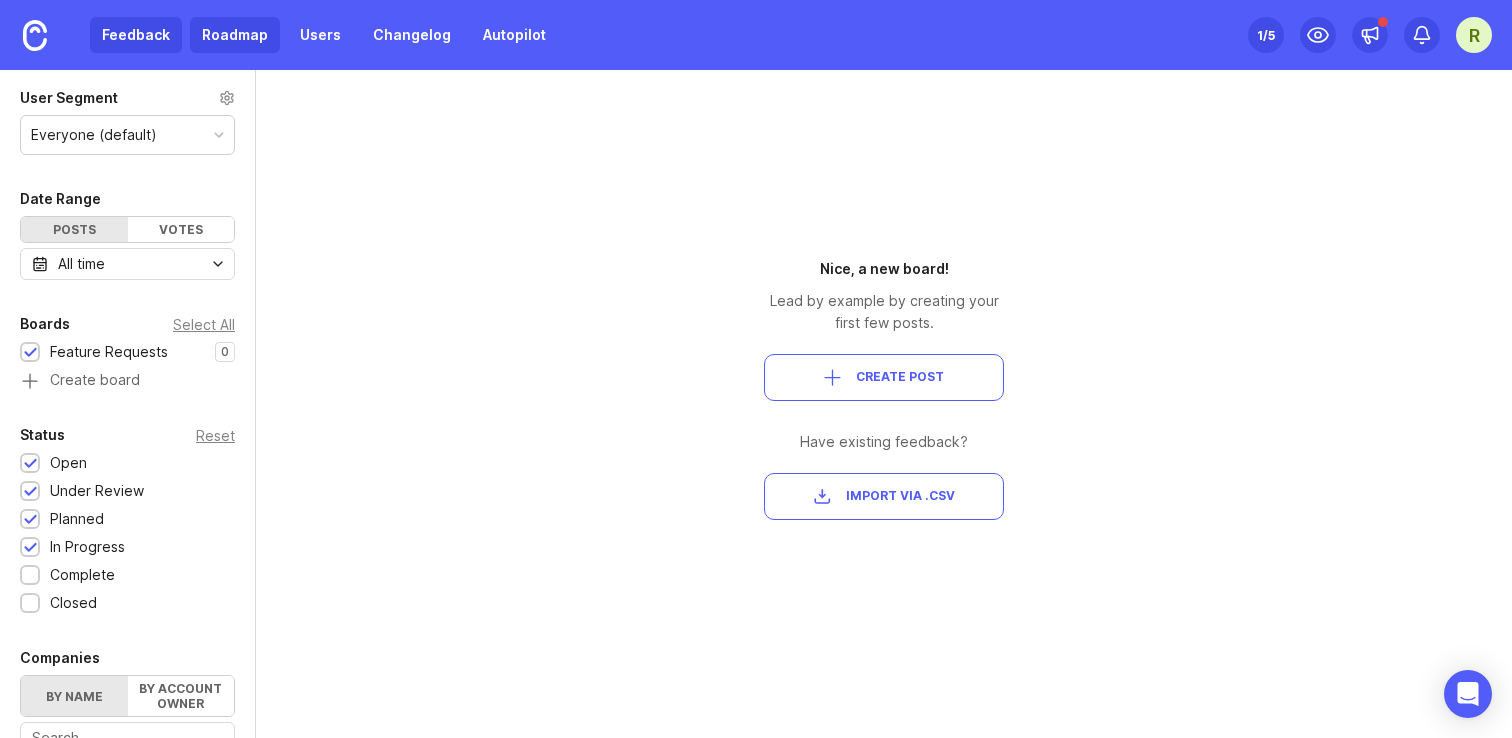 click on "Roadmap" at bounding box center [235, 35] 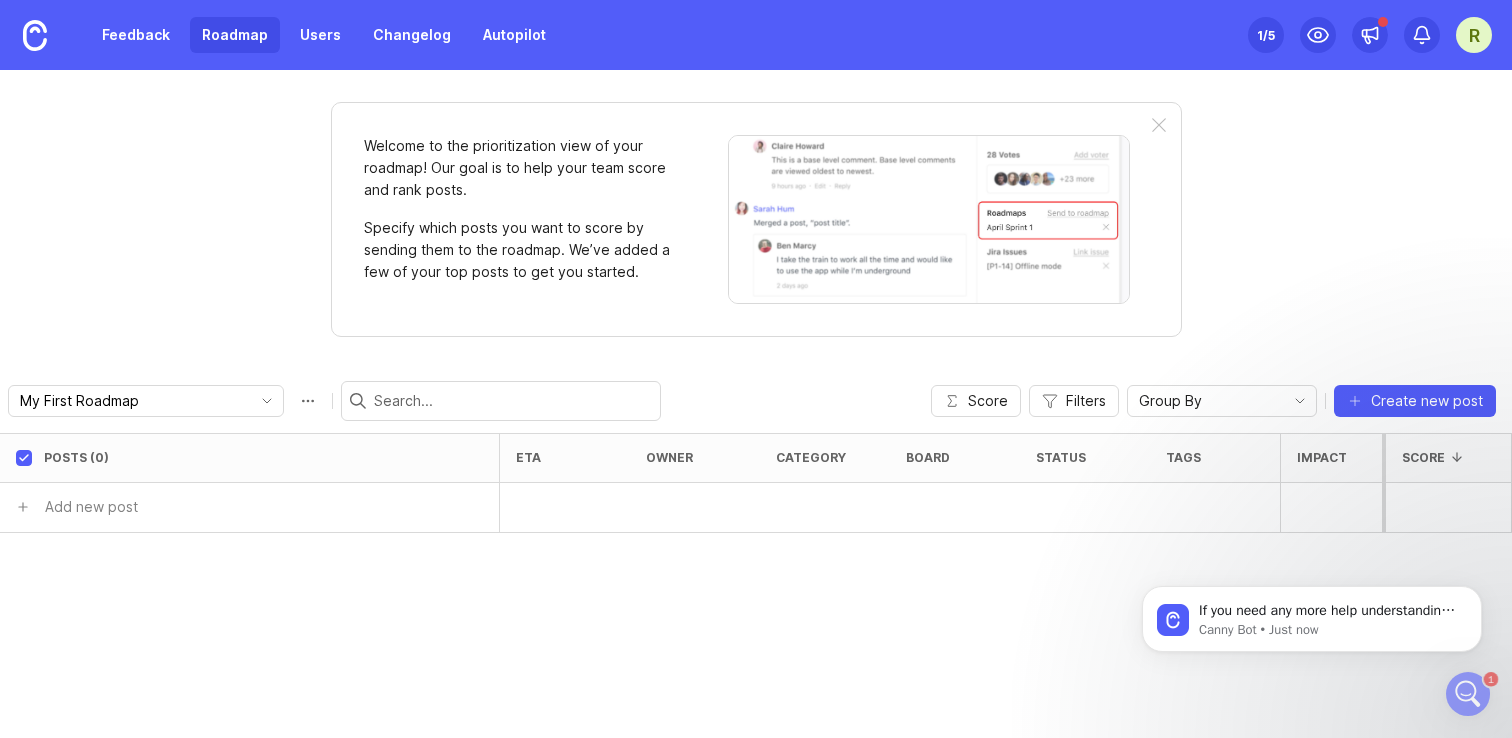 scroll, scrollTop: 0, scrollLeft: 0, axis: both 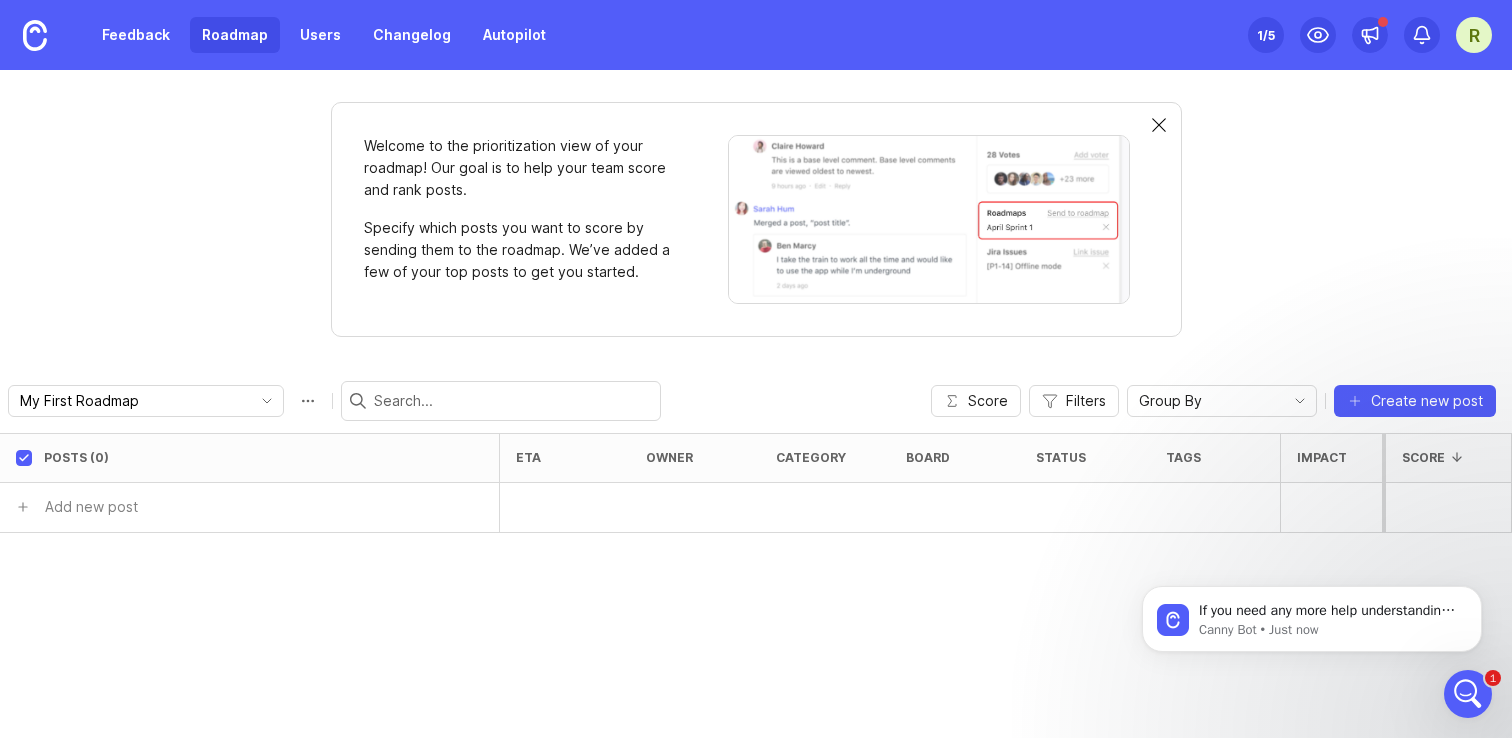 click at bounding box center (1159, 126) 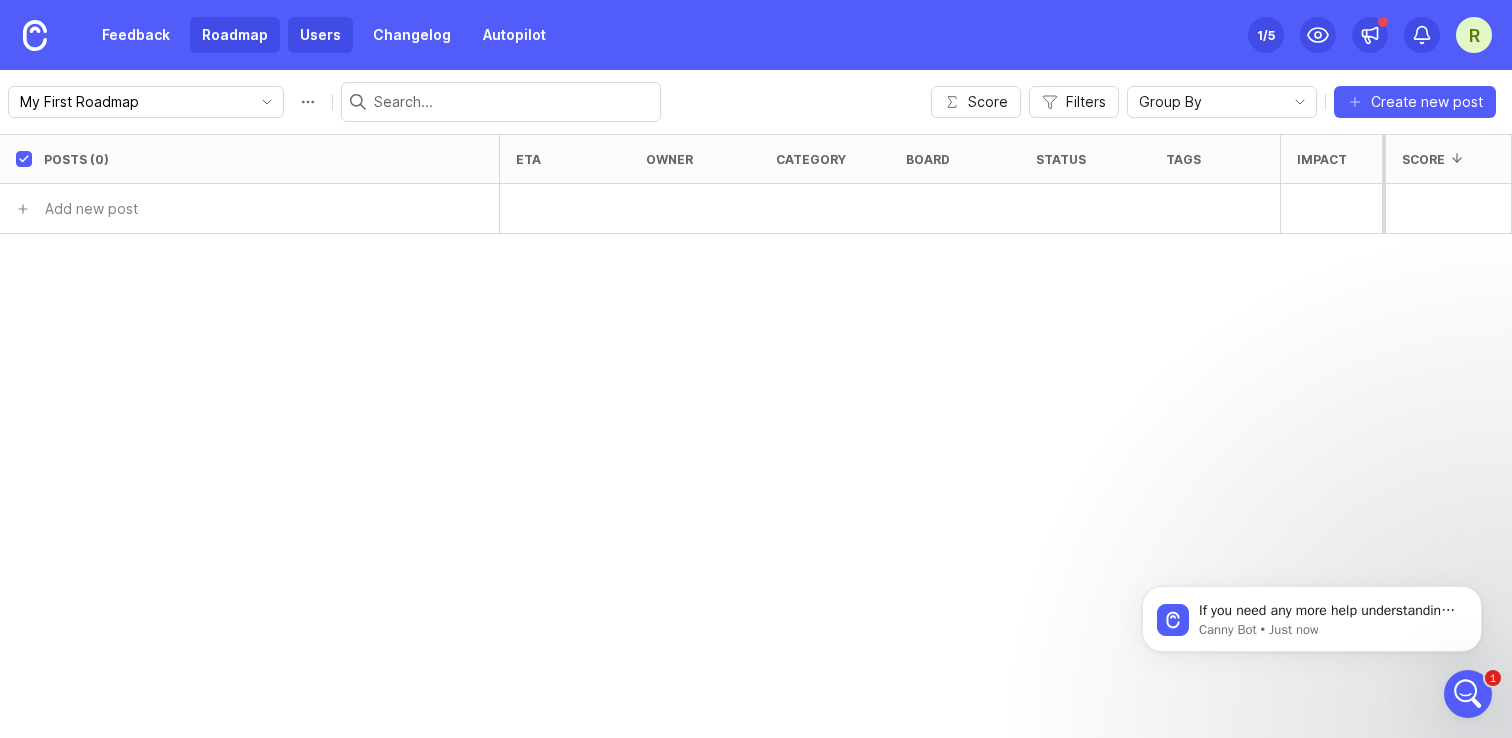 click on "Users" at bounding box center [320, 35] 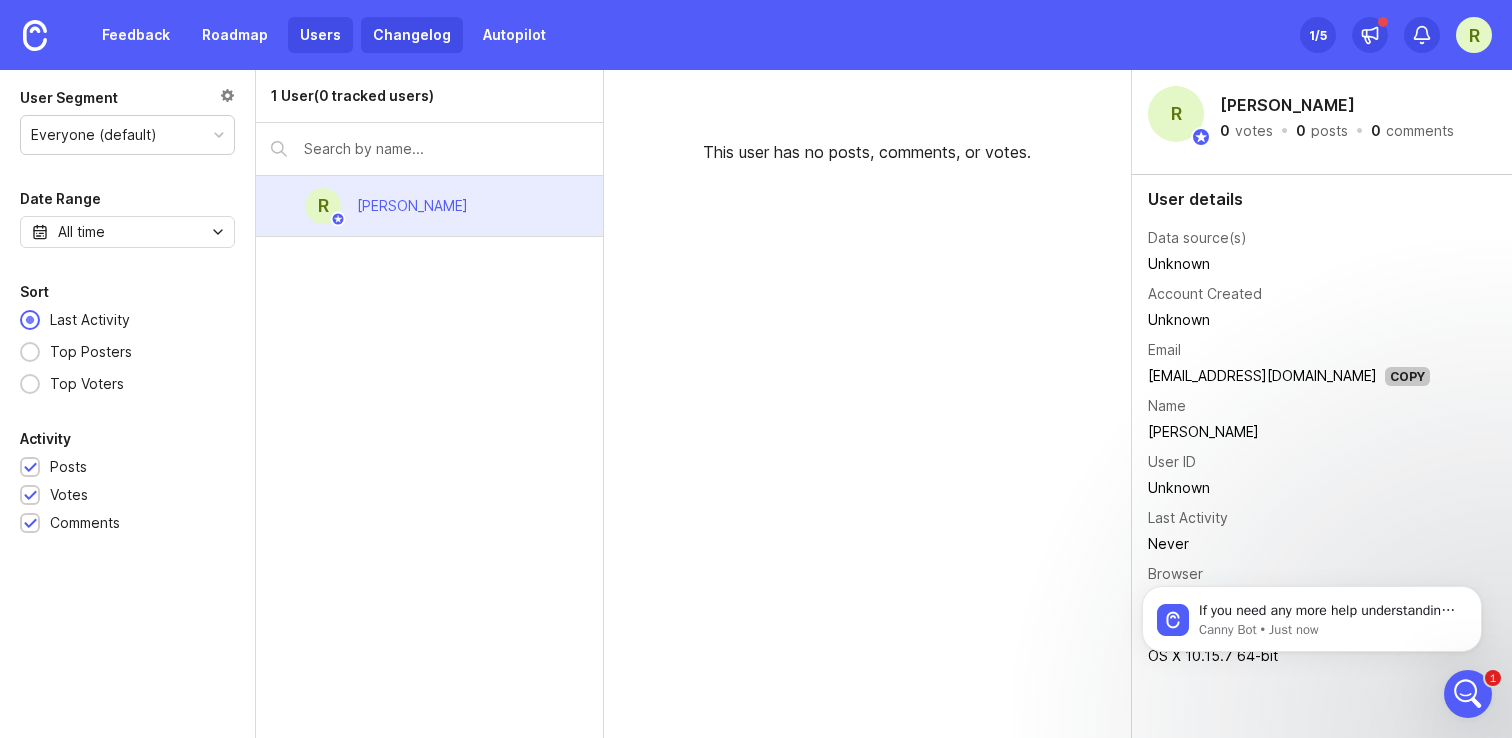 click on "Changelog" at bounding box center [412, 35] 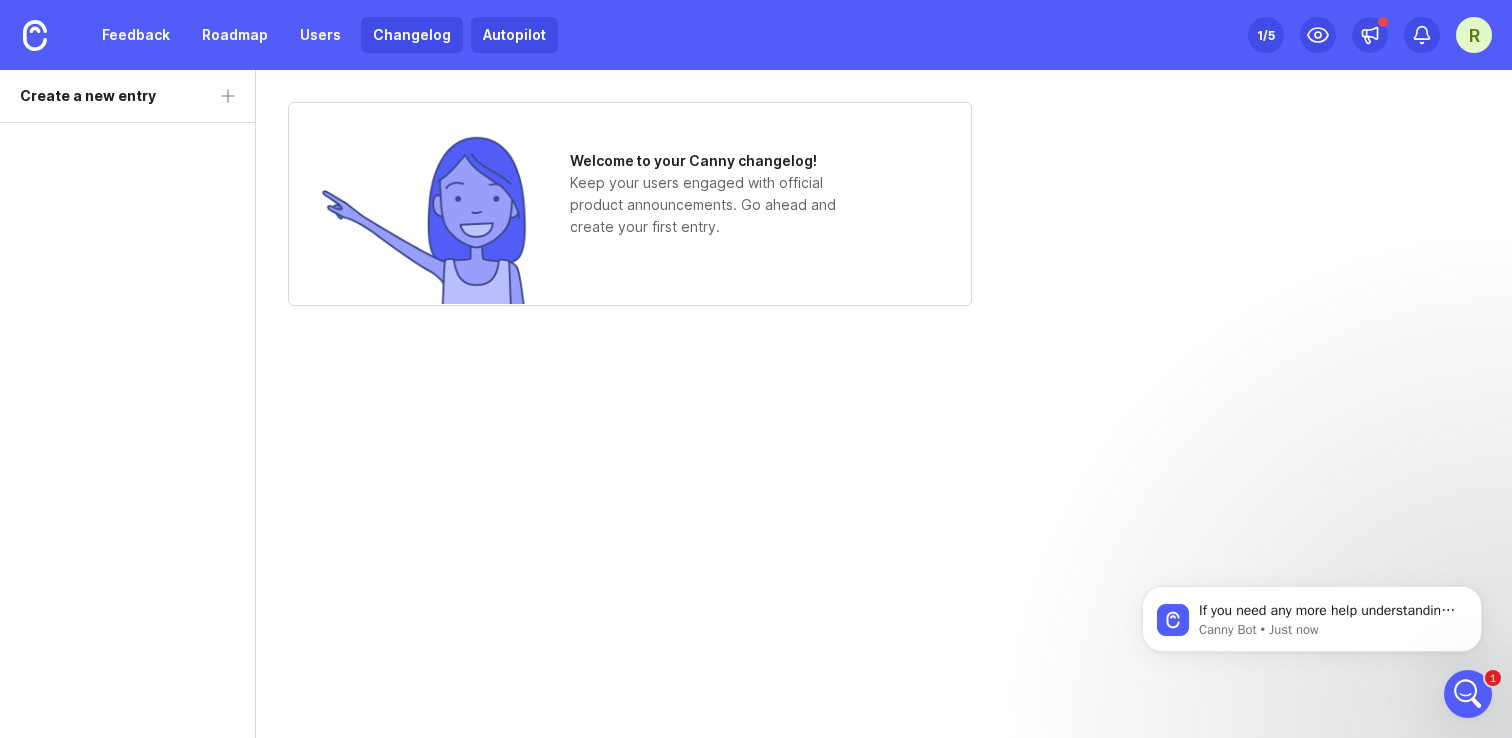 click on "Autopilot" at bounding box center [514, 35] 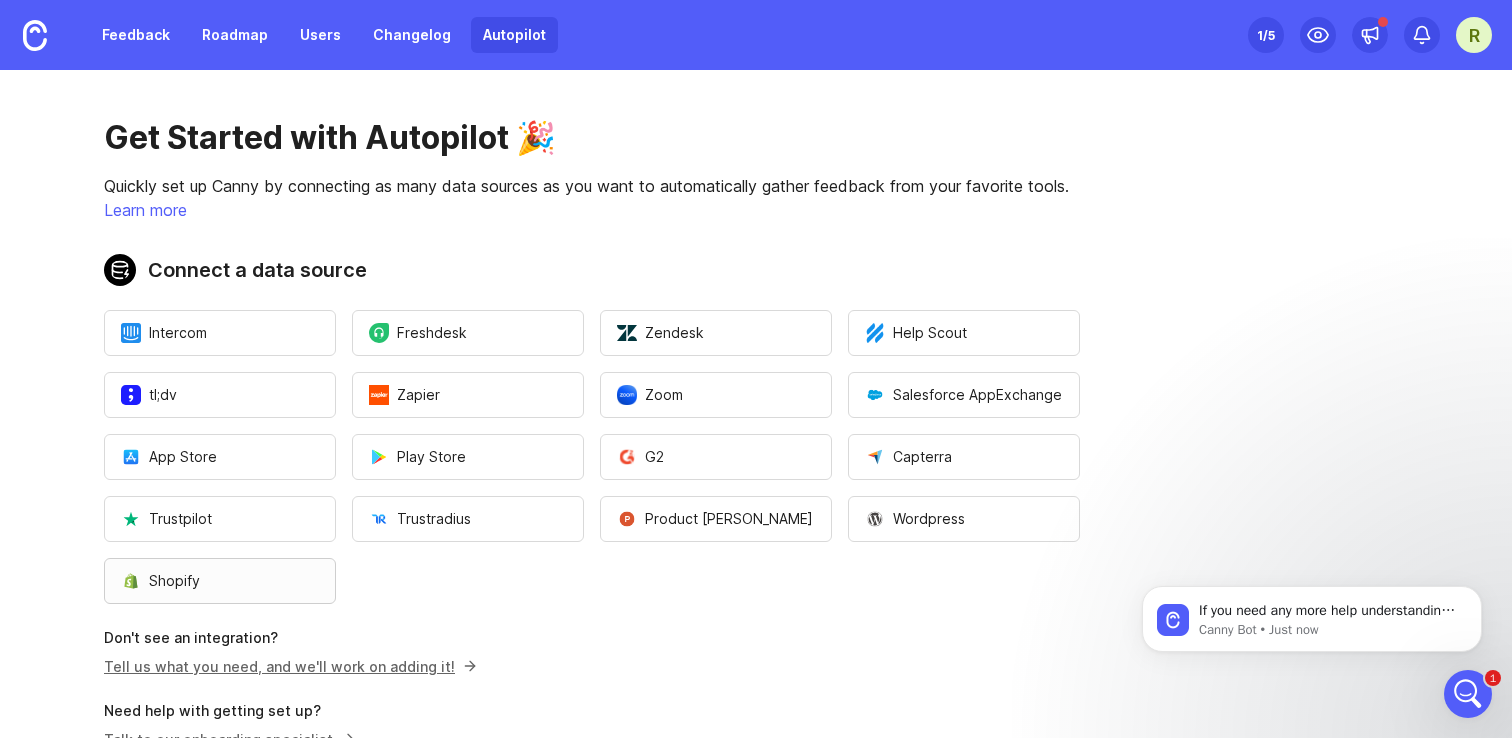 scroll, scrollTop: 57, scrollLeft: 0, axis: vertical 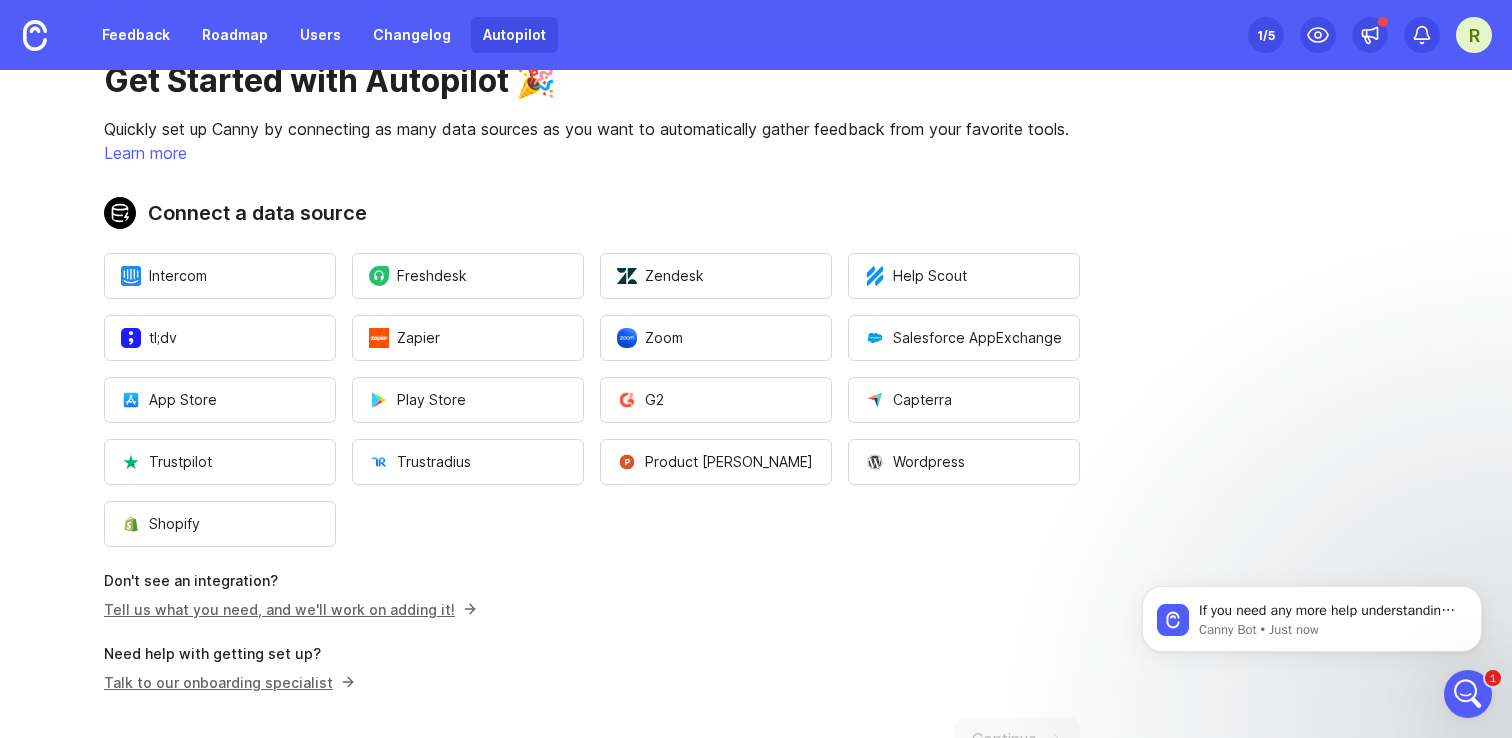 click on "Tell us what you need, and we'll work on adding it!" at bounding box center (287, 609) 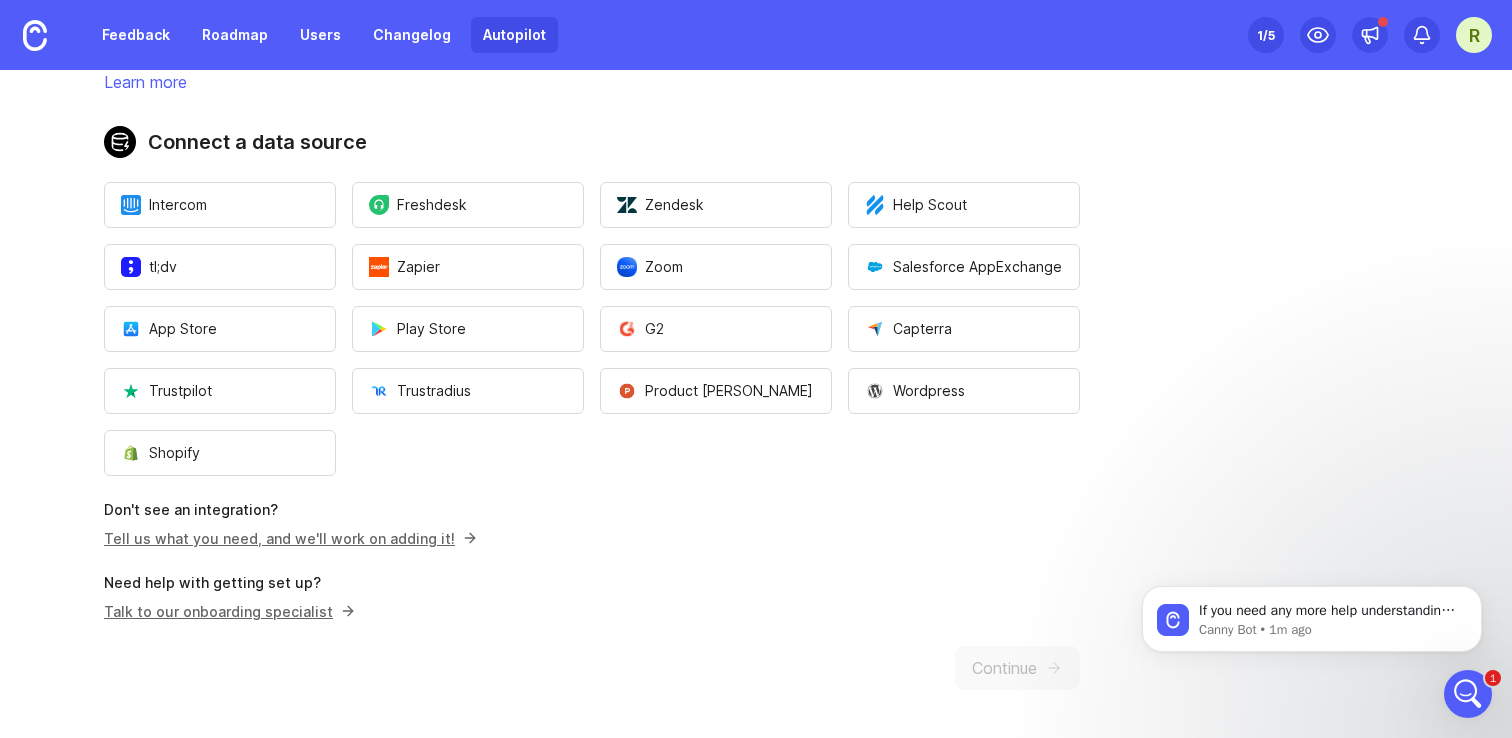scroll, scrollTop: 0, scrollLeft: 0, axis: both 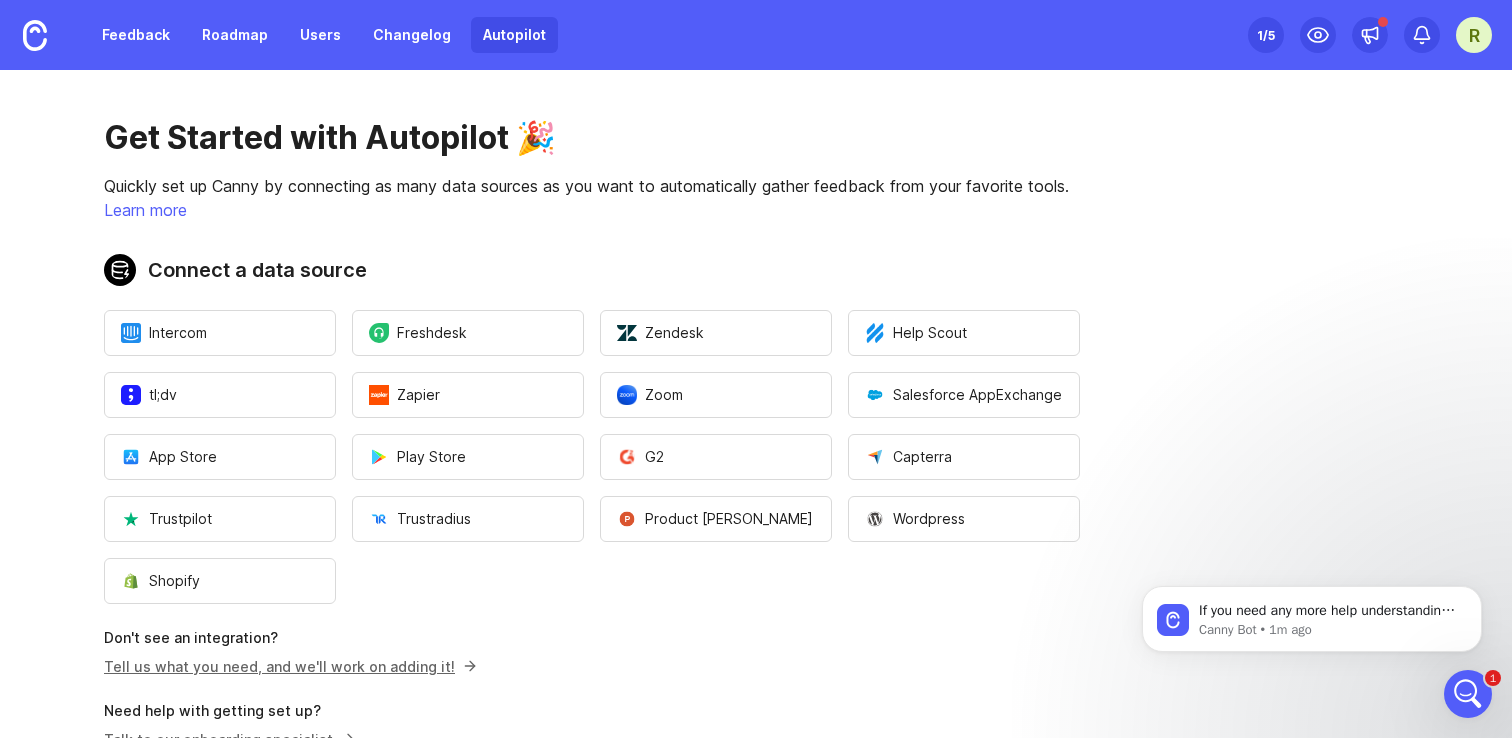 click 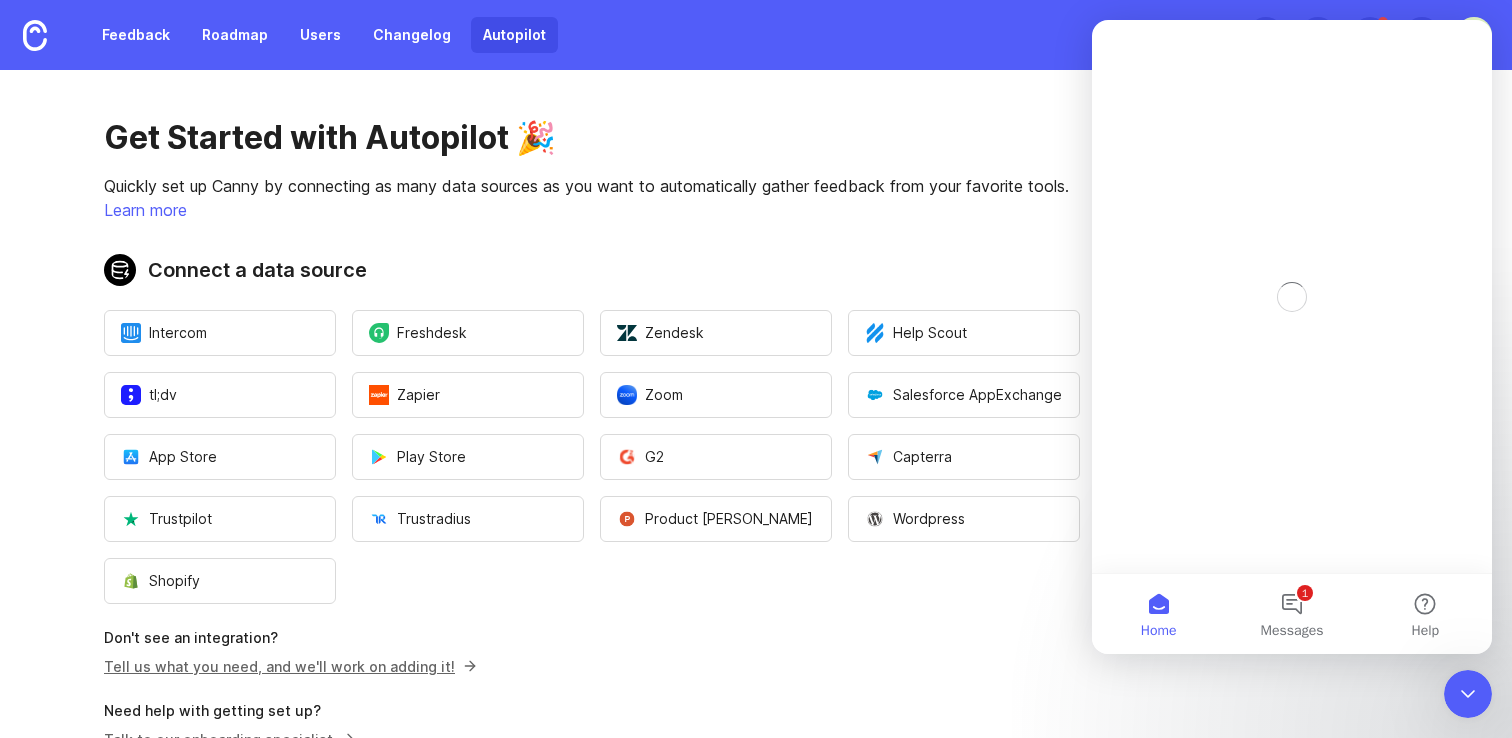 scroll, scrollTop: 0, scrollLeft: 0, axis: both 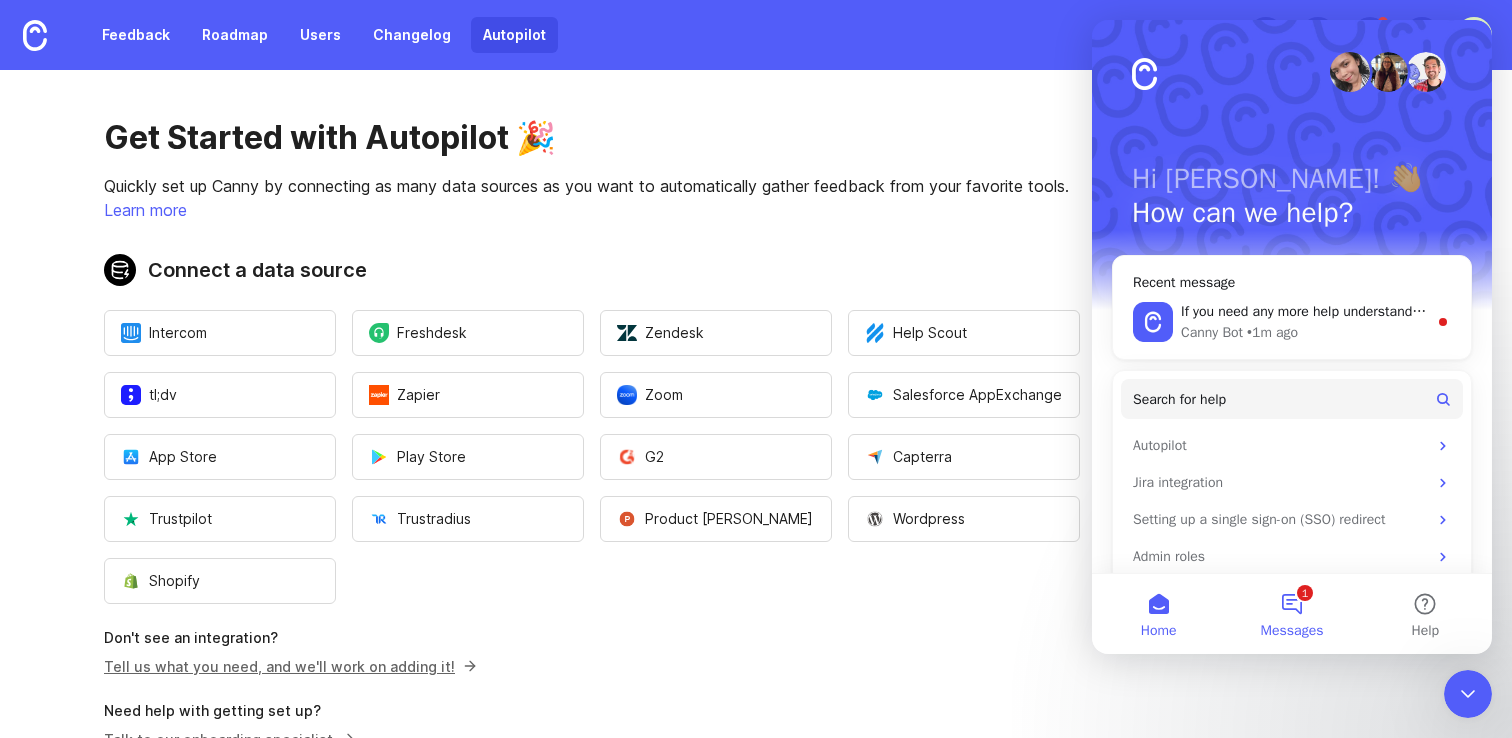 click on "1 Messages" at bounding box center [1291, 614] 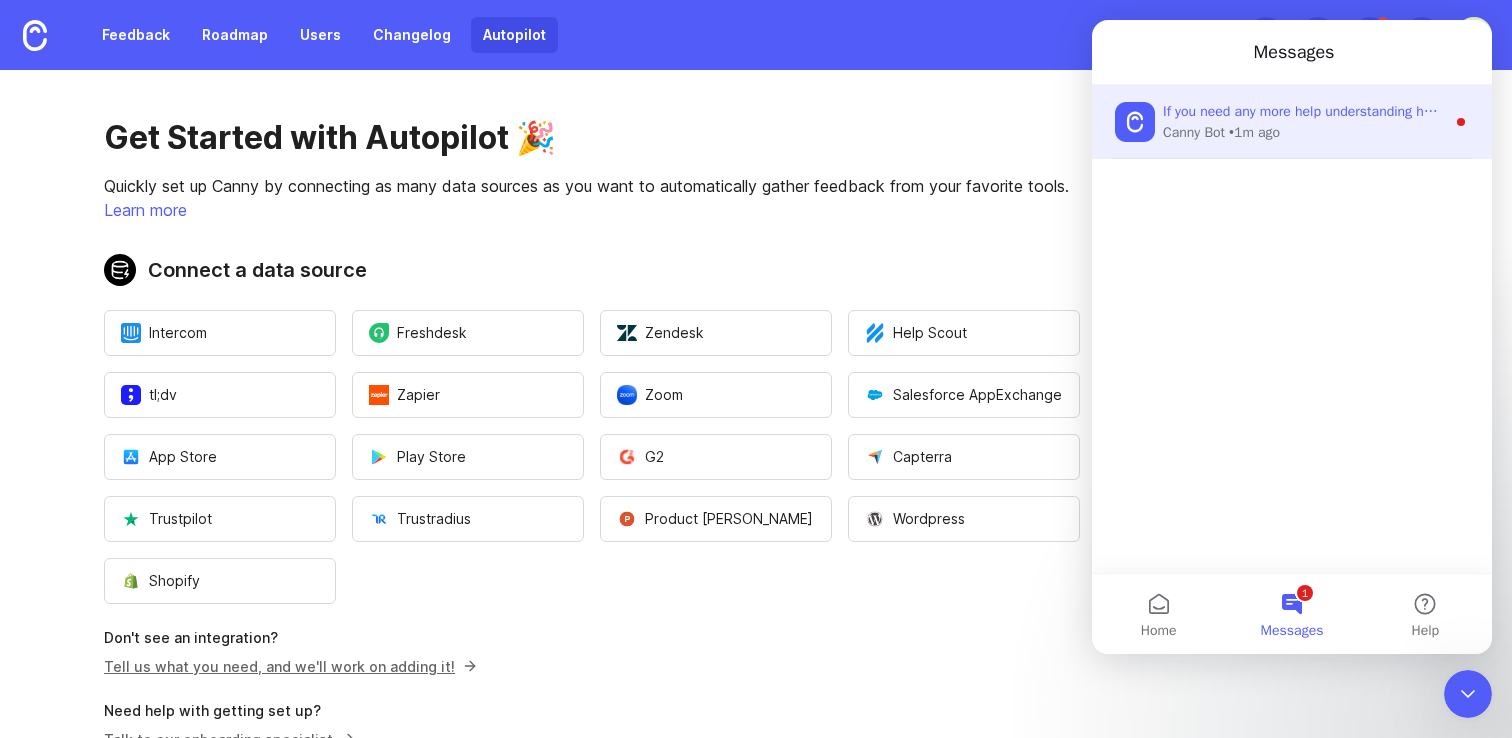 click on "If you need any more help understanding how Canny works, I’m here to assist! Would you like to share more about what you’re trying to achieve with Canny?" at bounding box center [1640, 111] 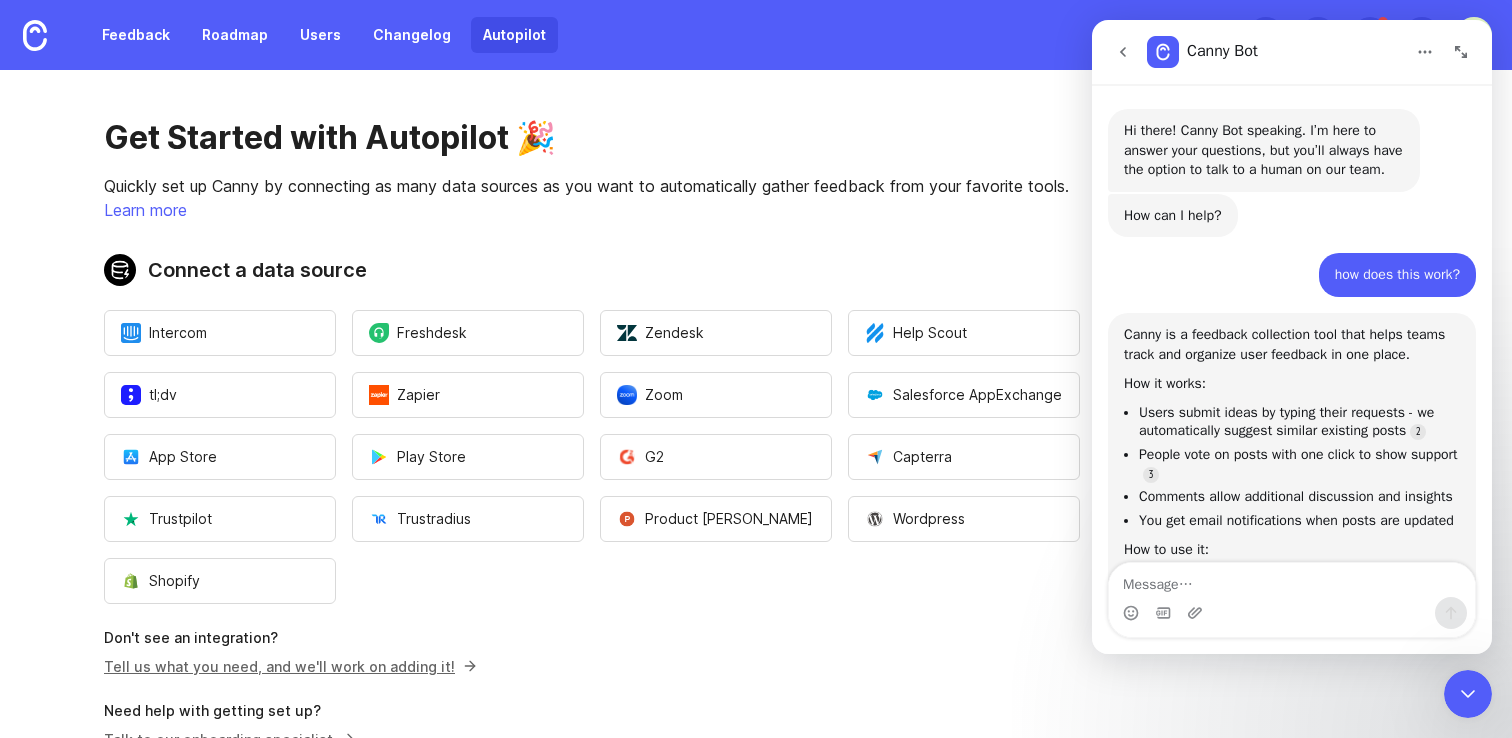 scroll, scrollTop: 3, scrollLeft: 0, axis: vertical 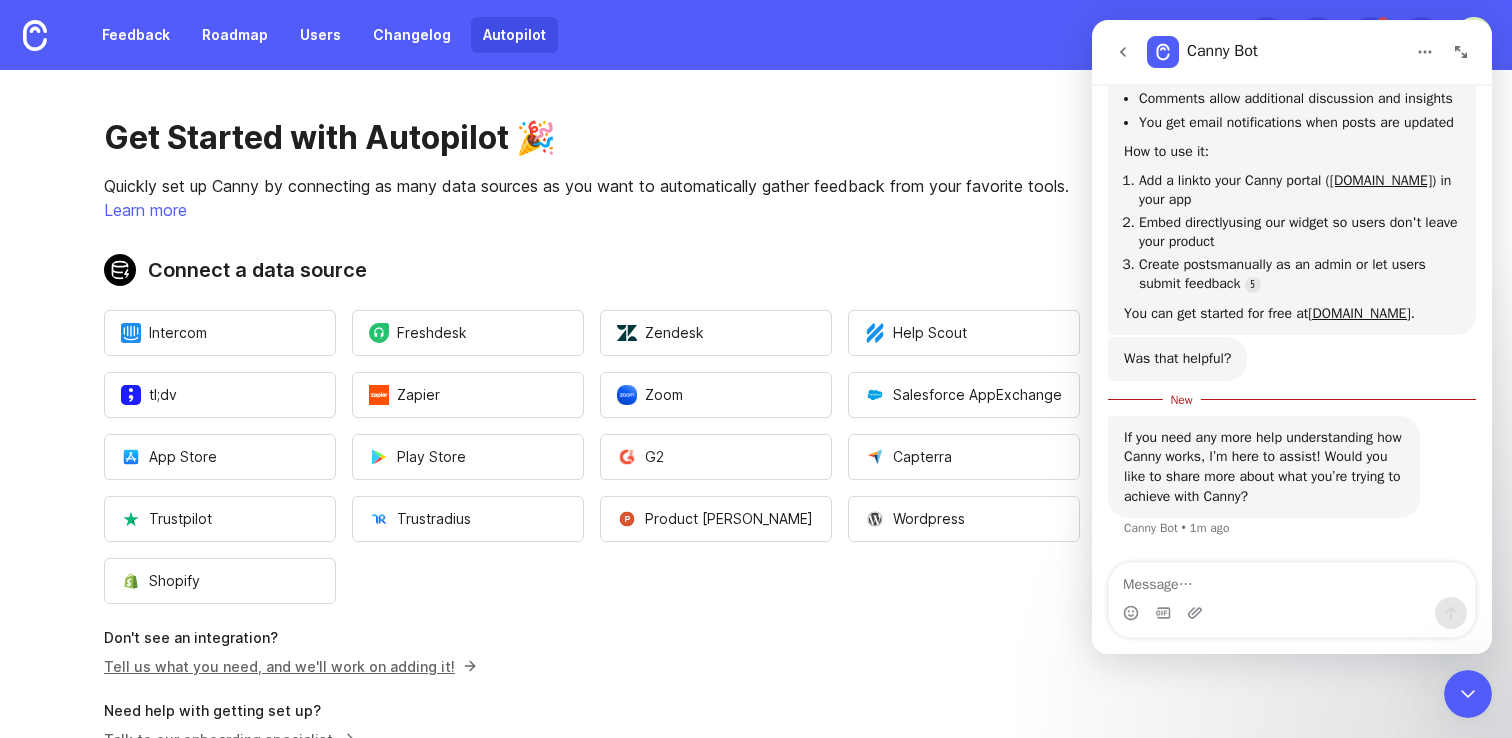 click at bounding box center [1123, 52] 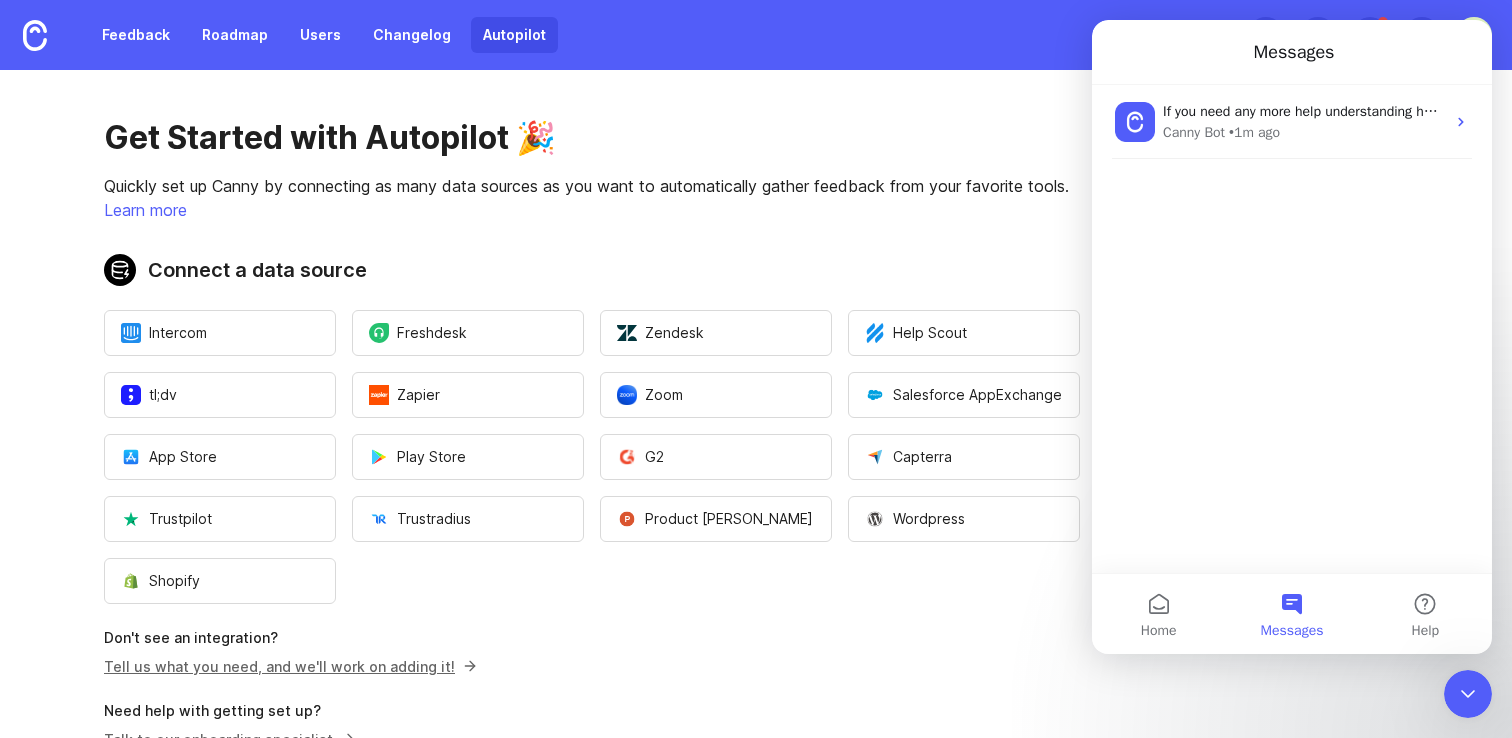 scroll, scrollTop: 0, scrollLeft: 0, axis: both 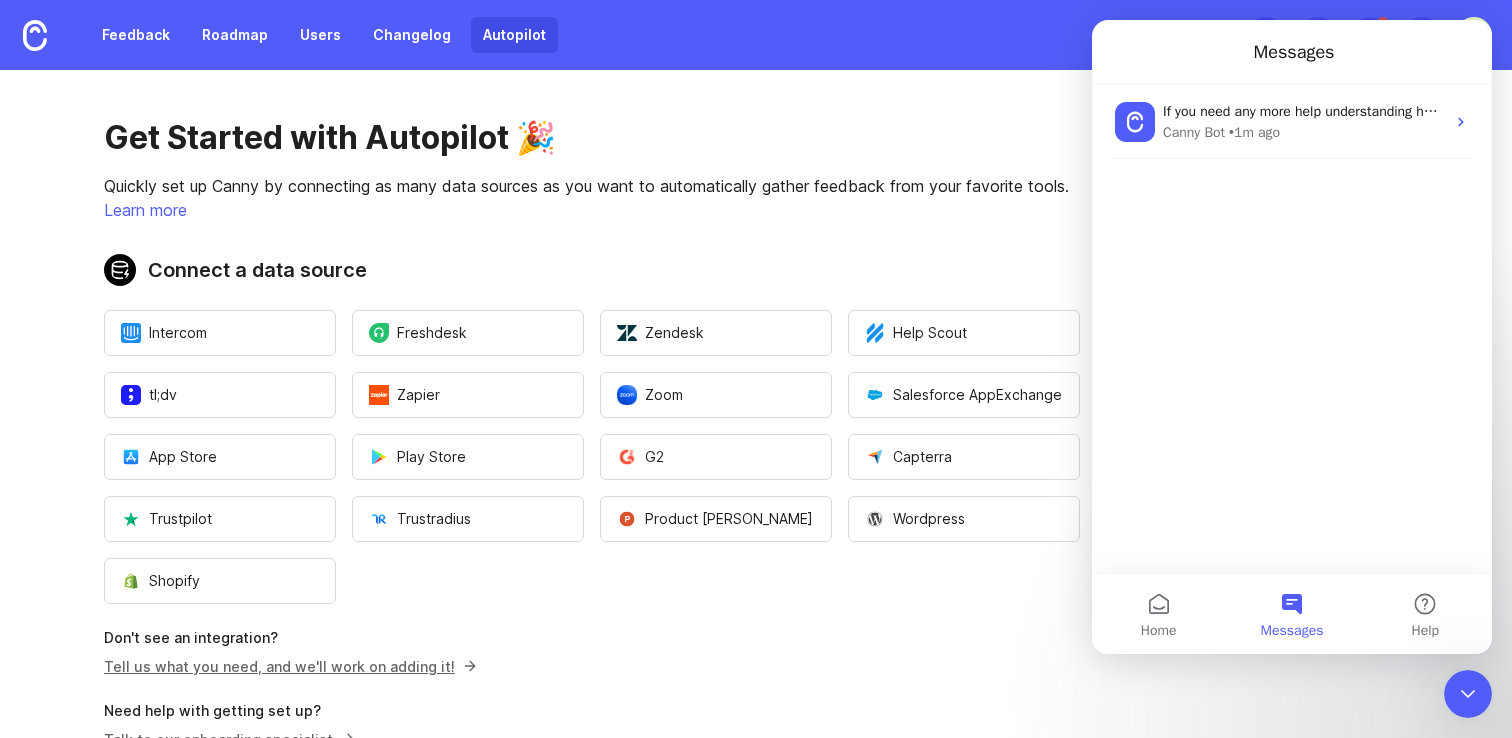 click 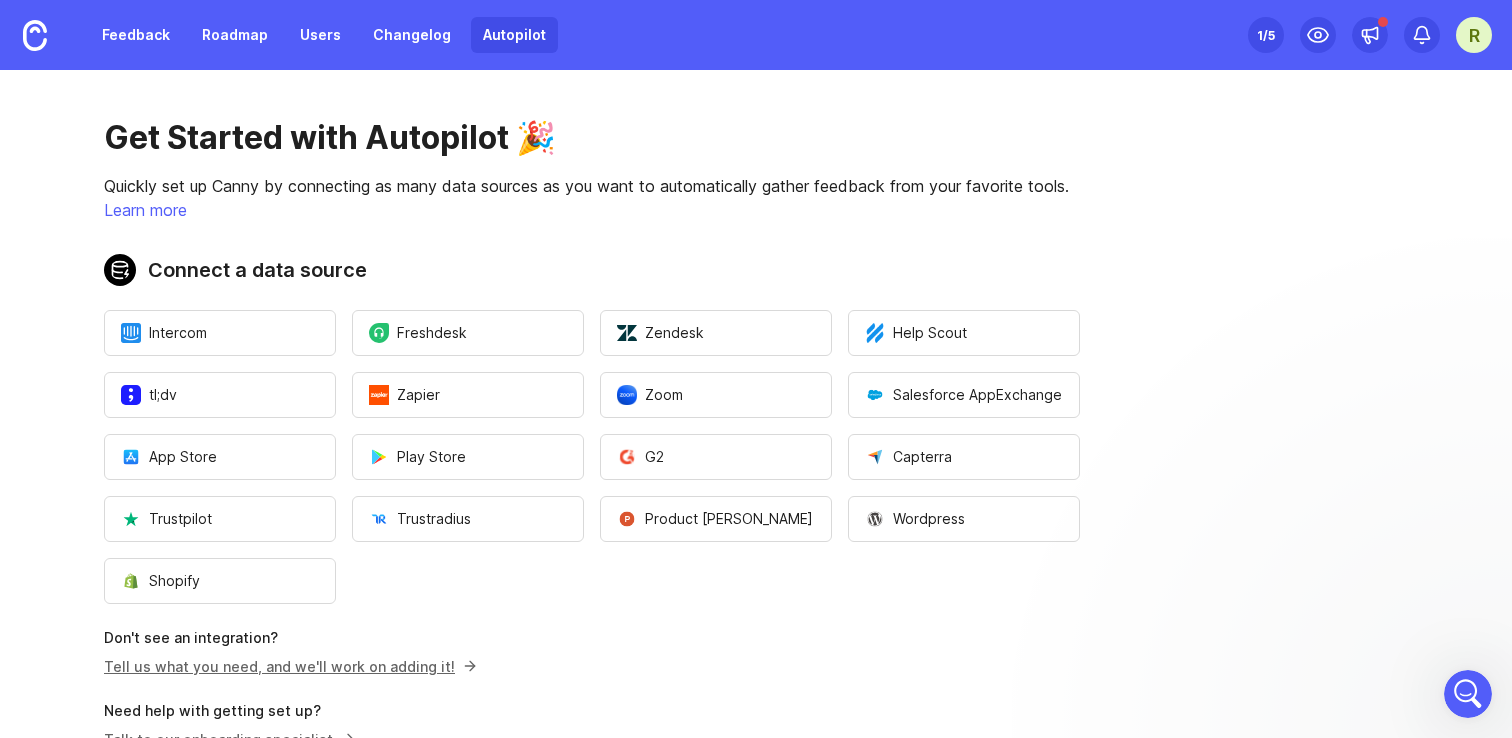 scroll, scrollTop: 0, scrollLeft: 0, axis: both 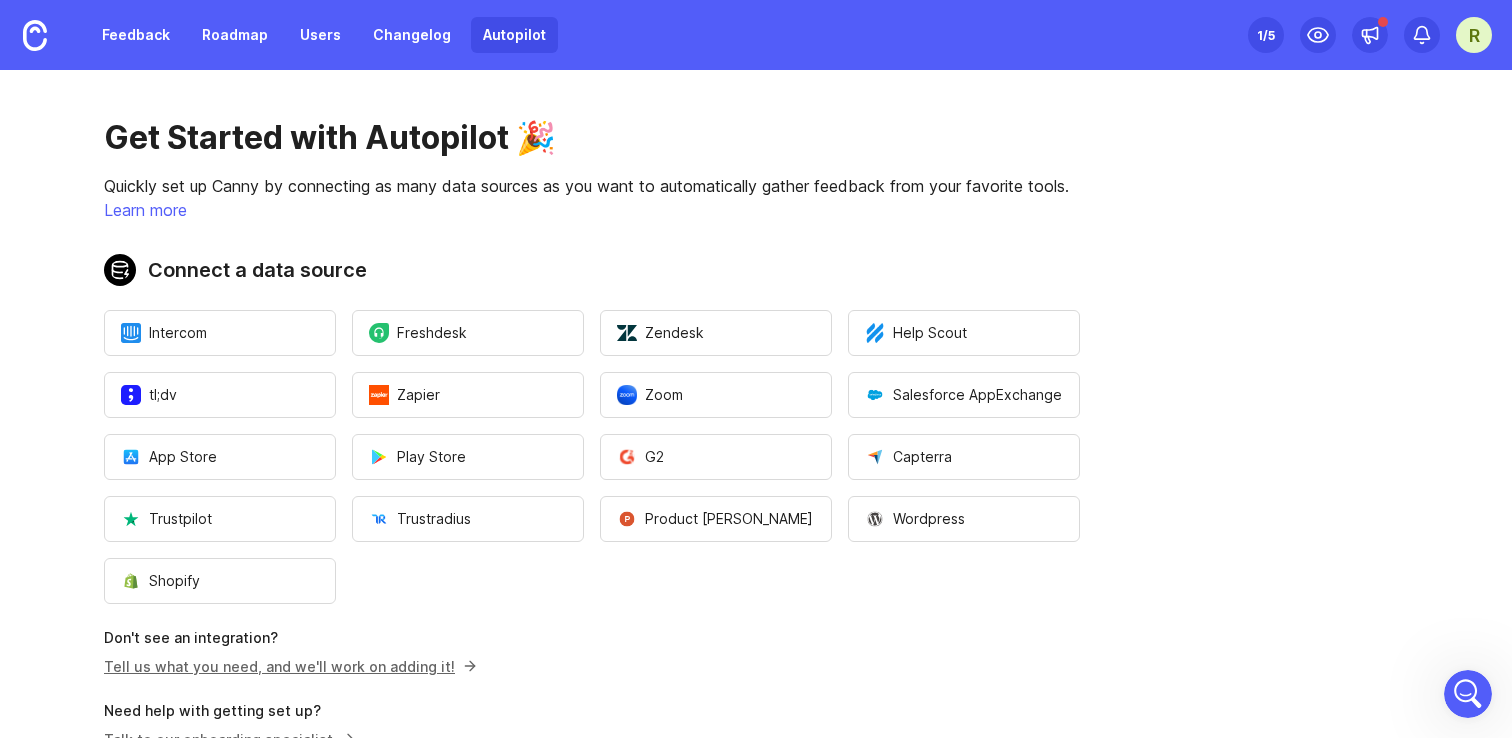 click on "R" at bounding box center [1474, 35] 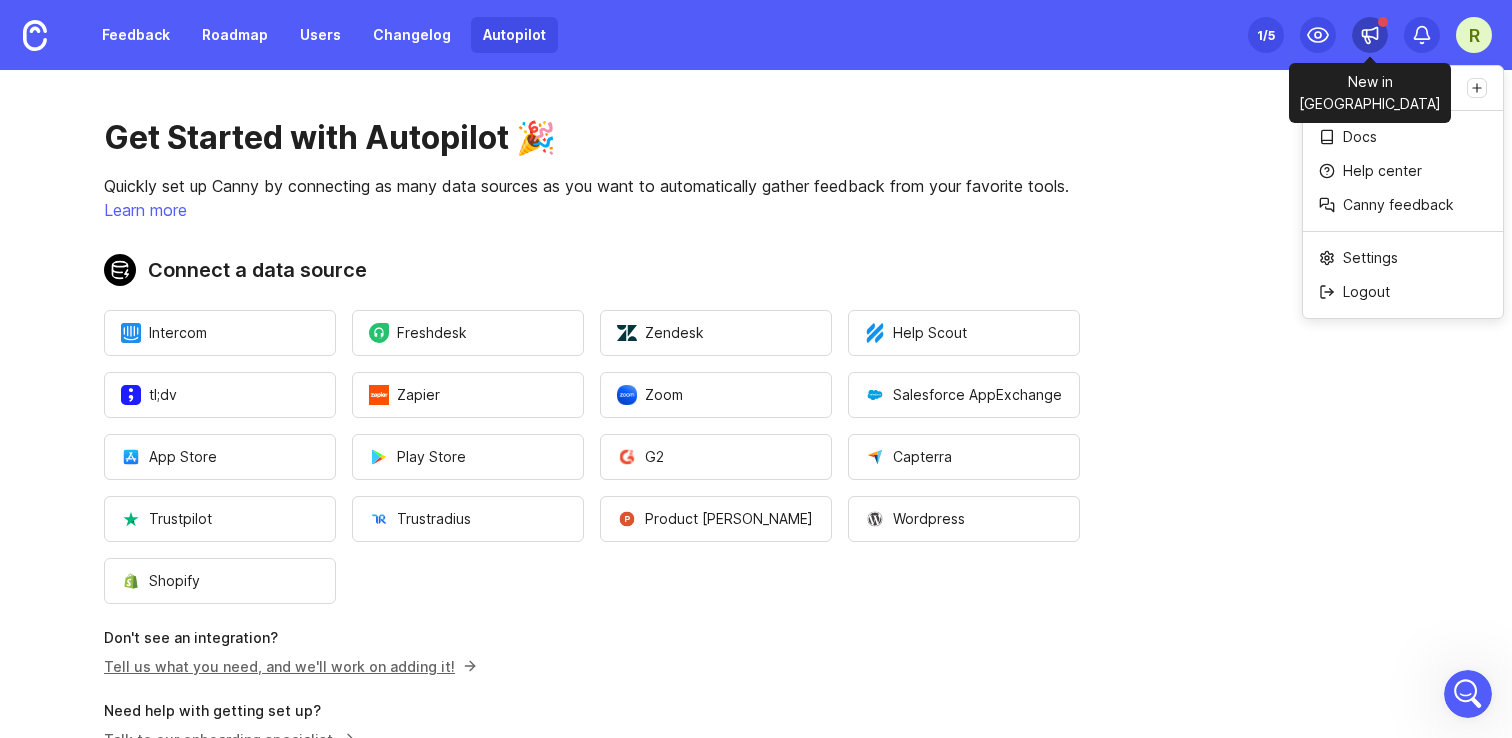 click 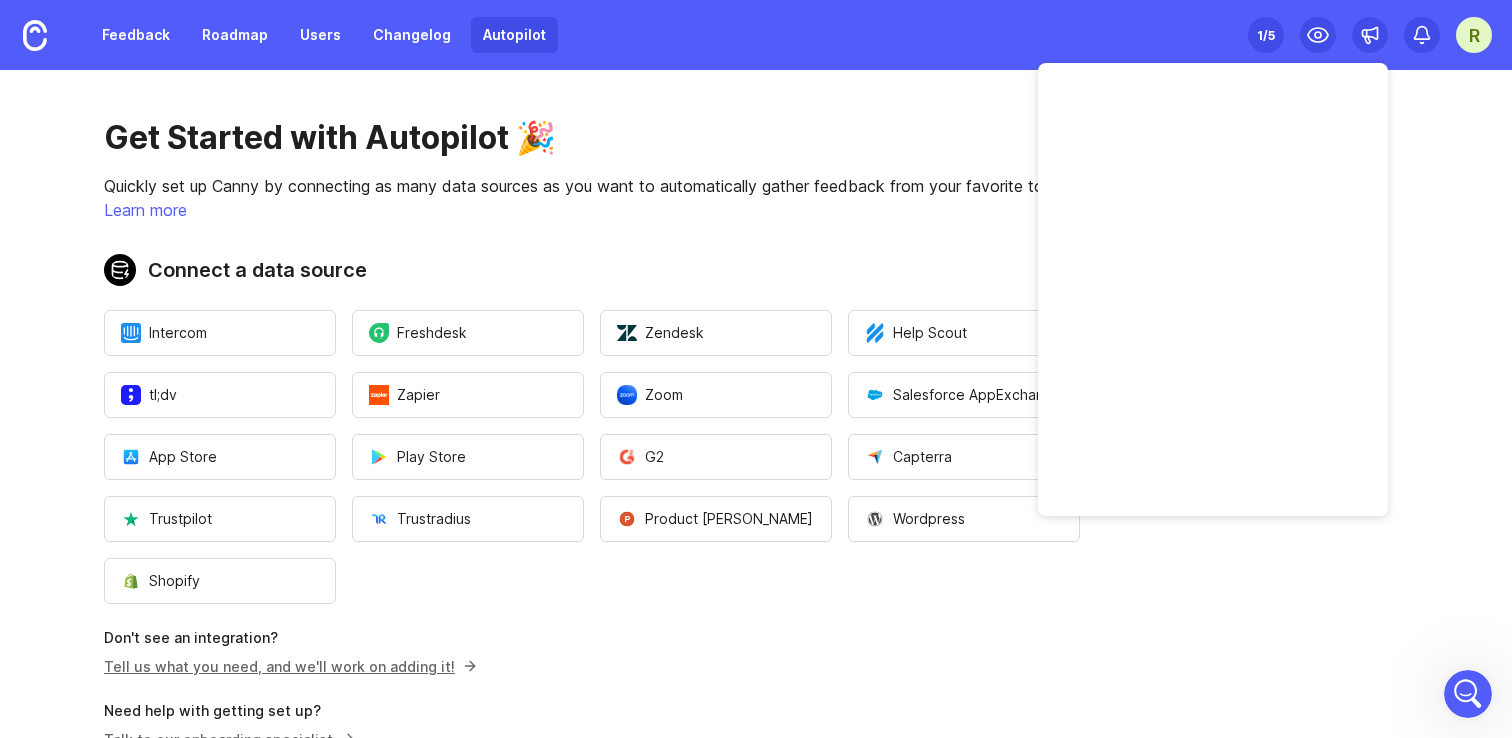 click on "R" at bounding box center (1474, 35) 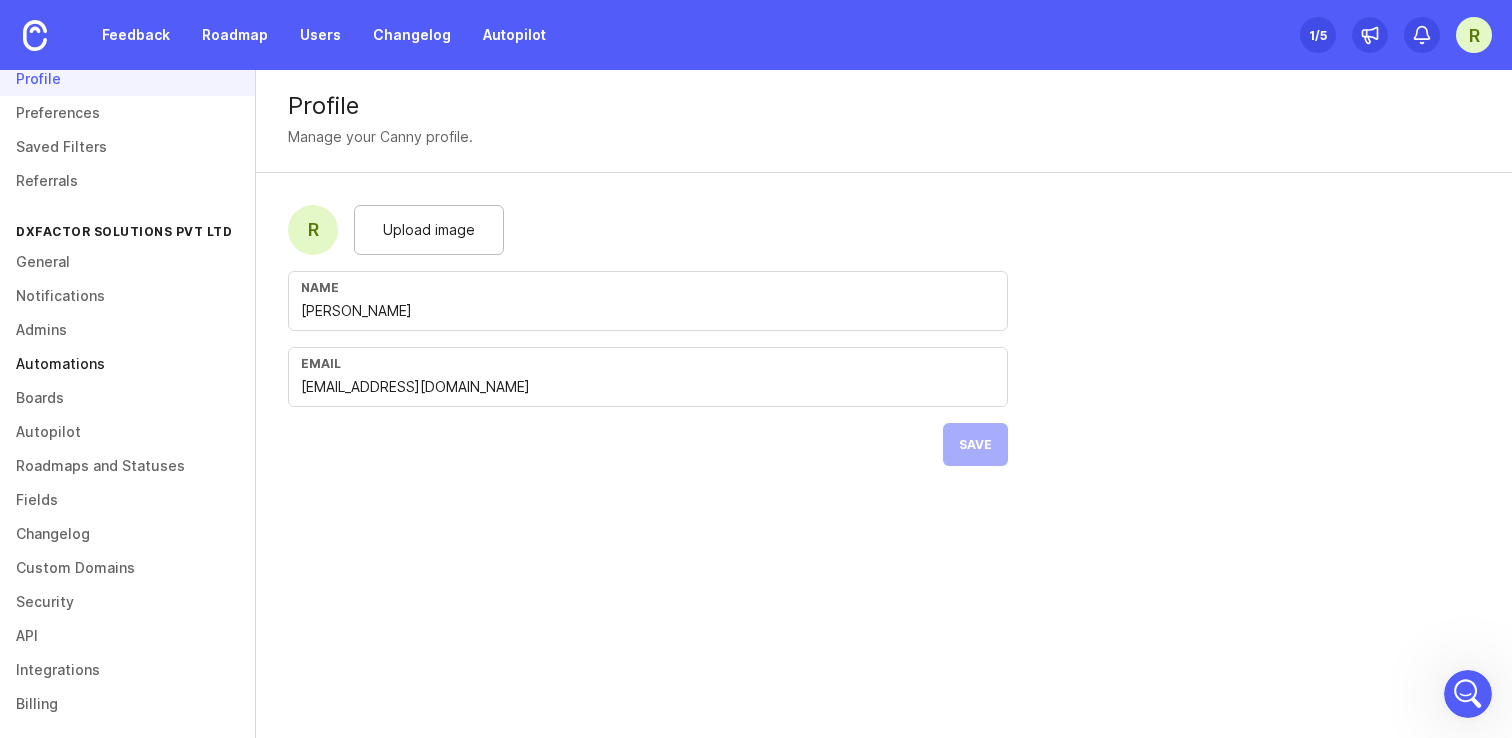 scroll, scrollTop: 68, scrollLeft: 0, axis: vertical 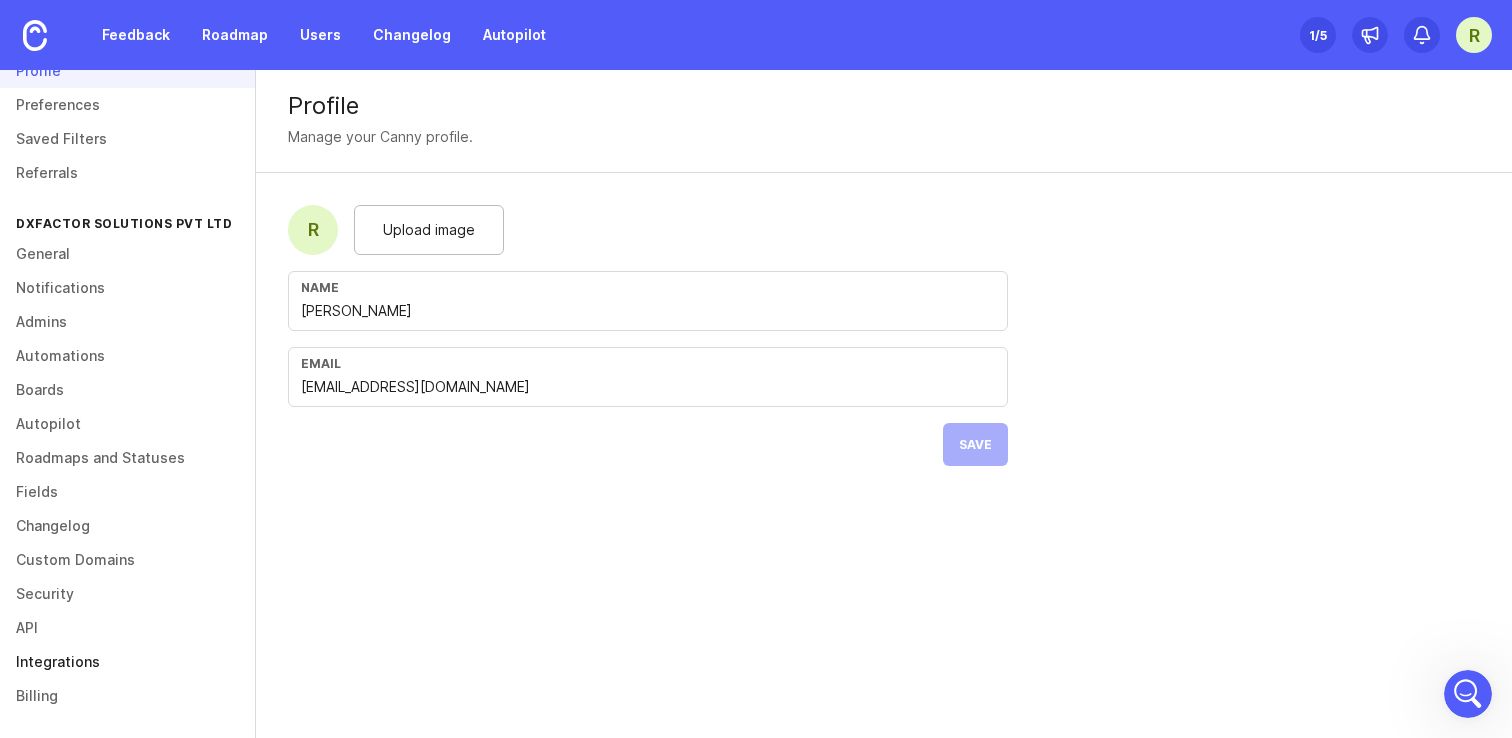 click on "Integrations" at bounding box center [127, 662] 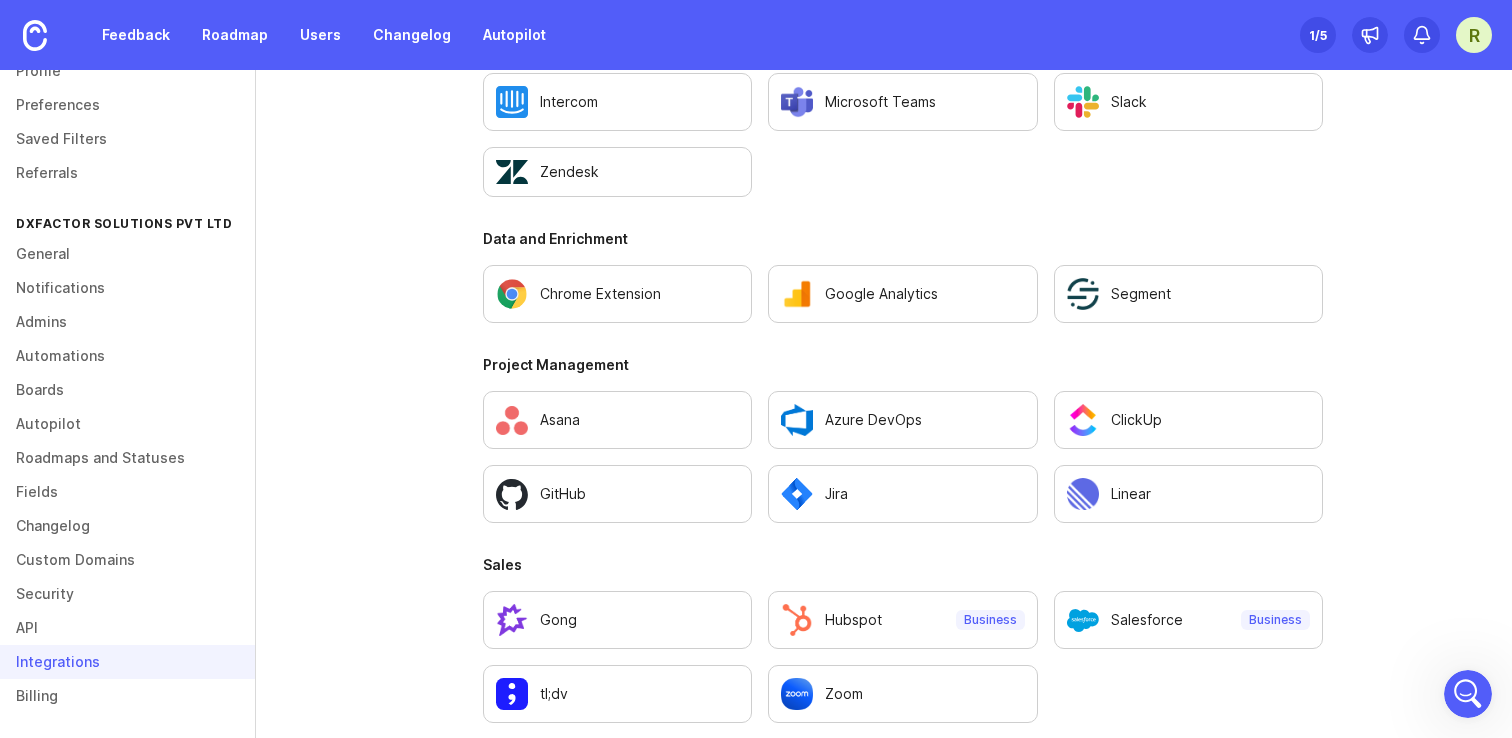 scroll, scrollTop: 1397, scrollLeft: 0, axis: vertical 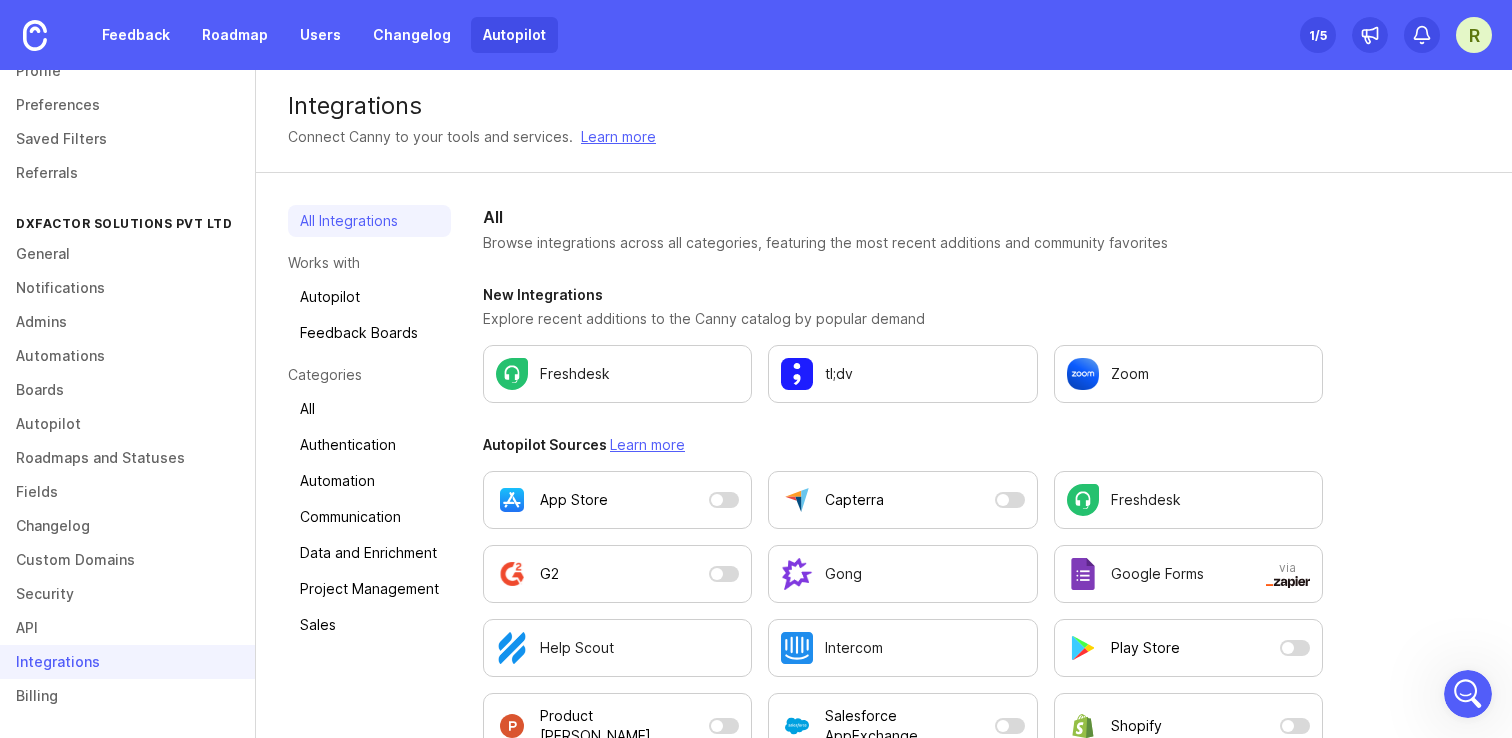 click on "Autopilot" at bounding box center [514, 35] 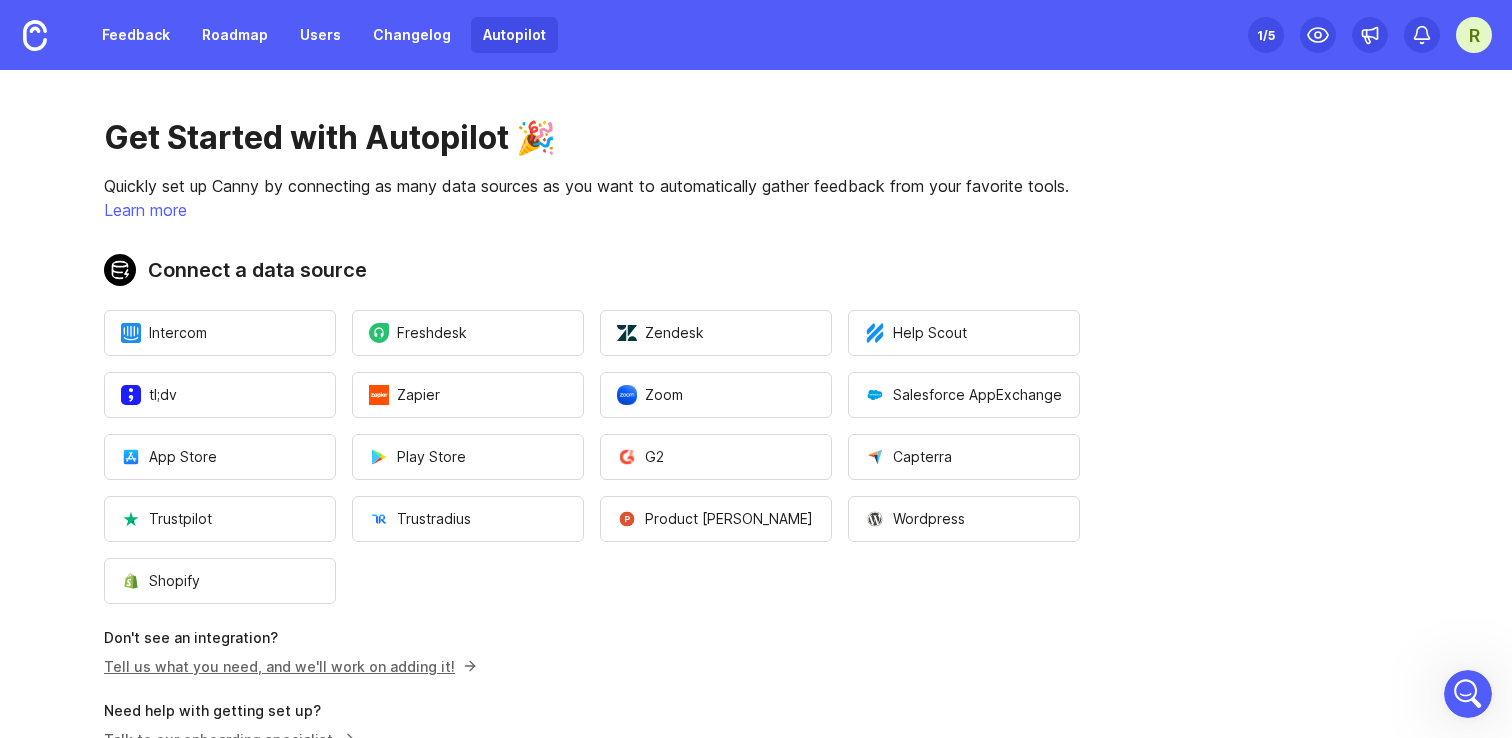 scroll, scrollTop: 128, scrollLeft: 0, axis: vertical 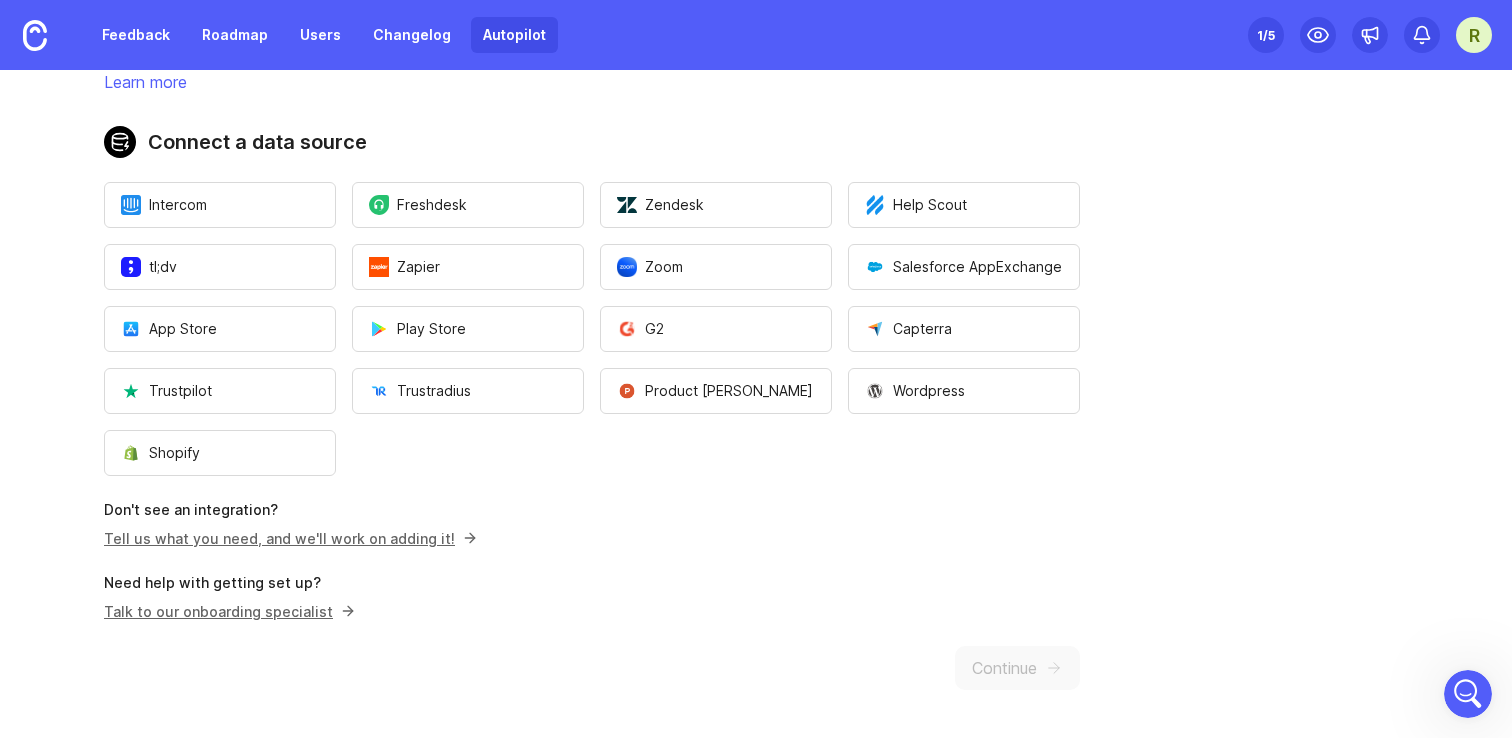 click on "Don't see an integration?" at bounding box center (592, 510) 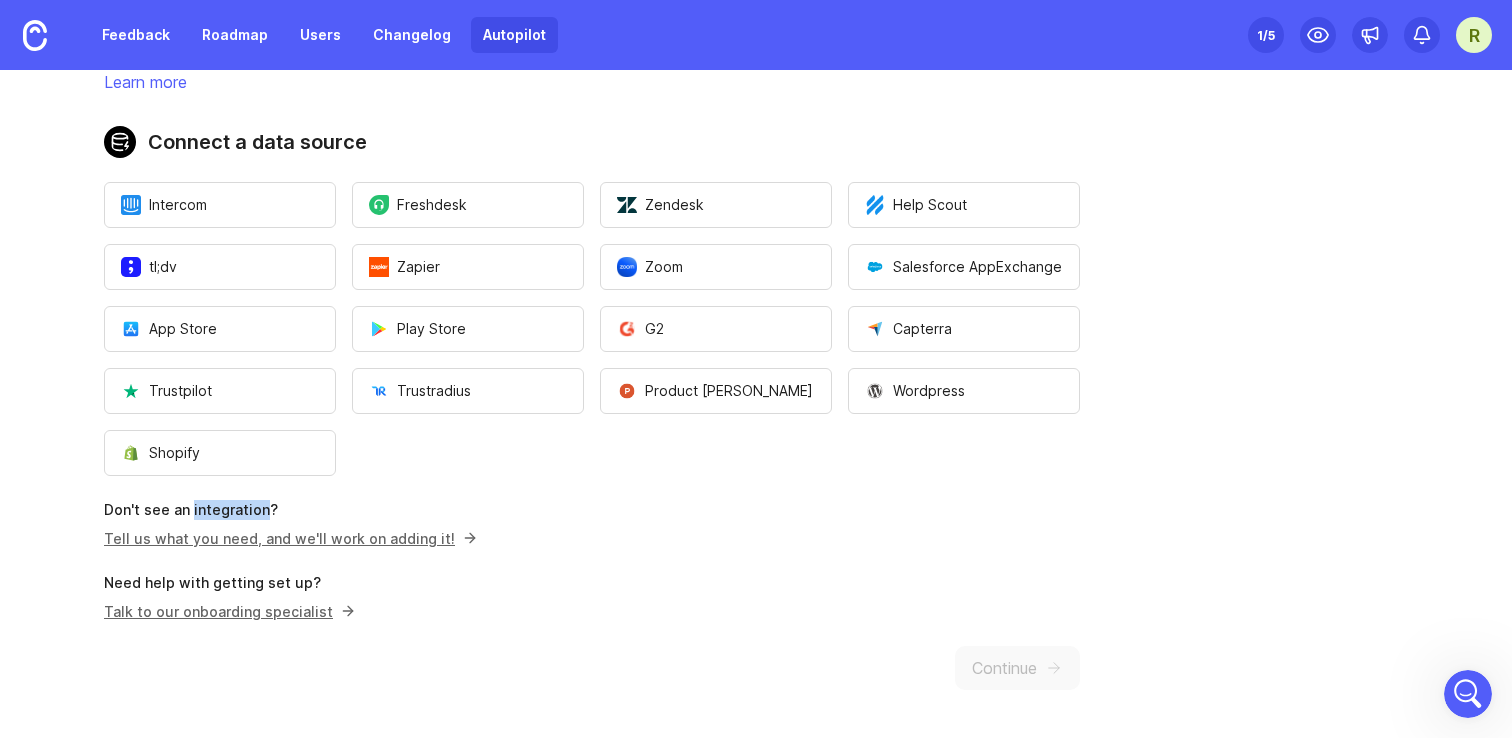click on "Don't see an integration?" at bounding box center [592, 510] 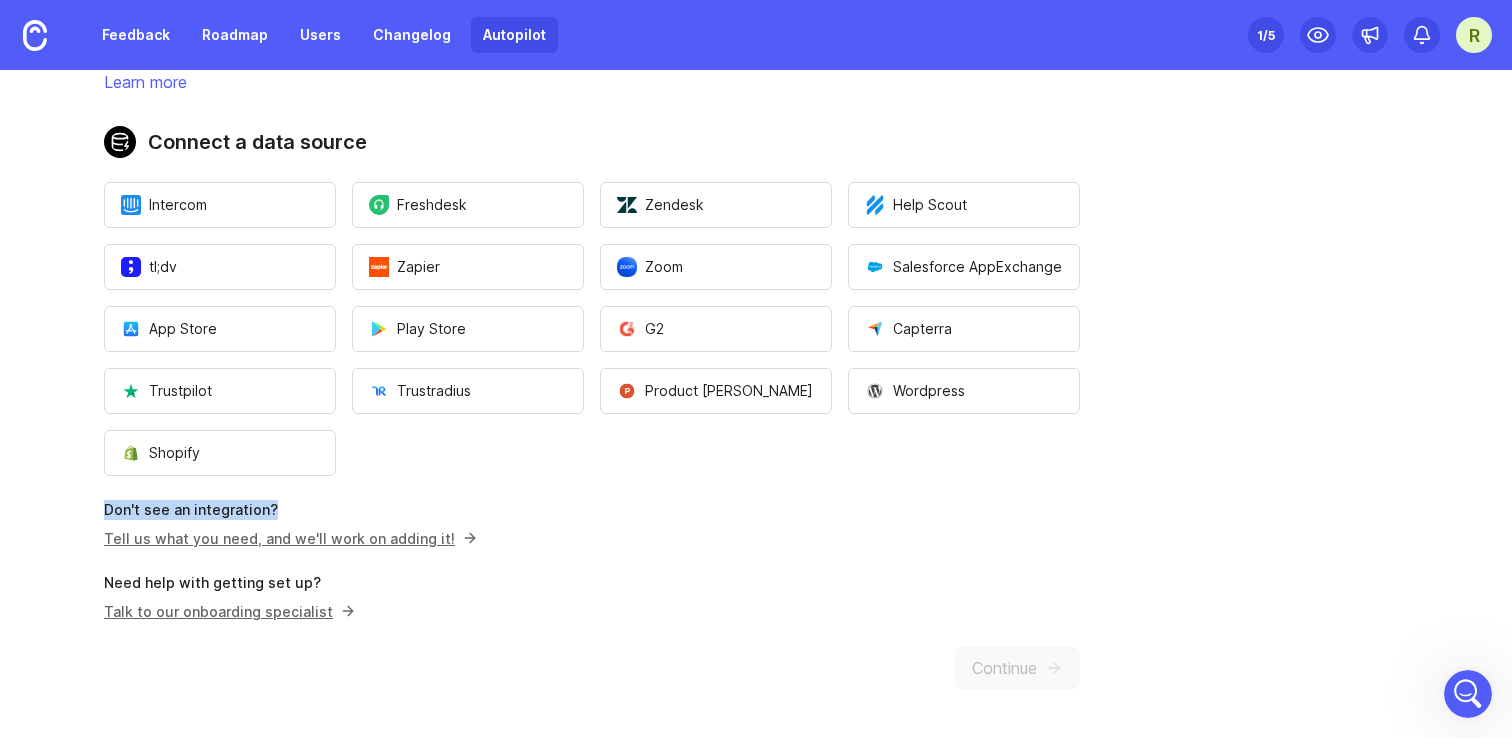 click on "Don't see an integration?" at bounding box center [592, 510] 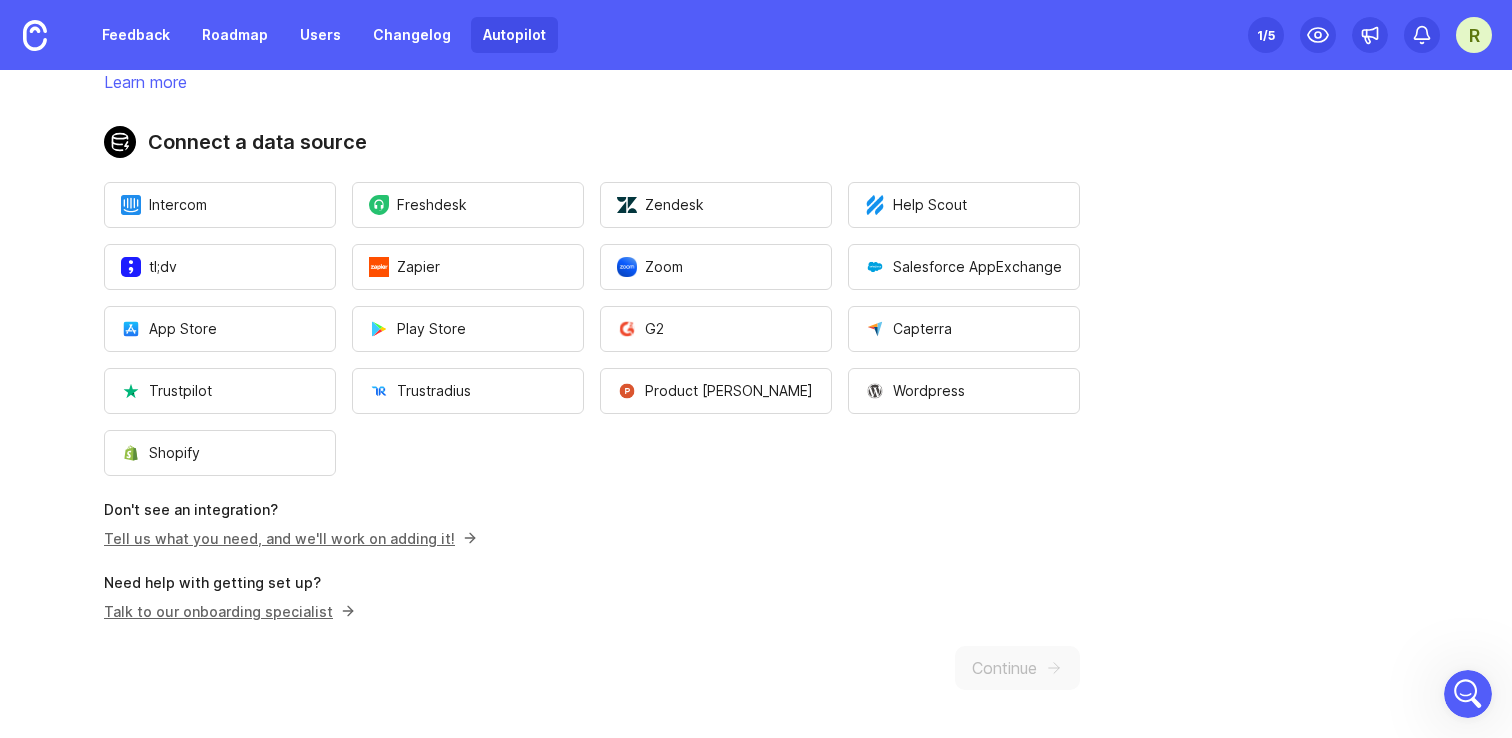 scroll, scrollTop: 0, scrollLeft: 0, axis: both 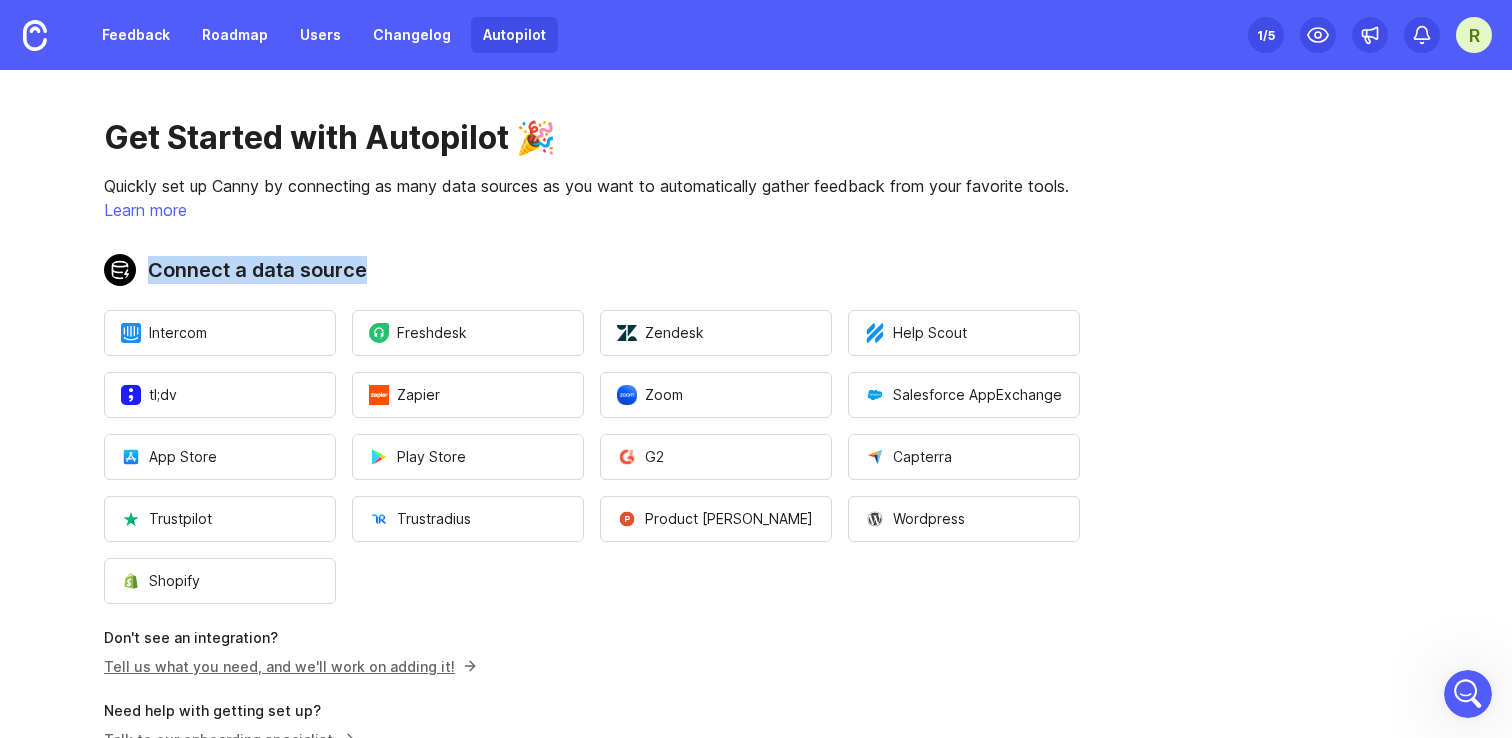 drag, startPoint x: 151, startPoint y: 266, endPoint x: 365, endPoint y: 271, distance: 214.05841 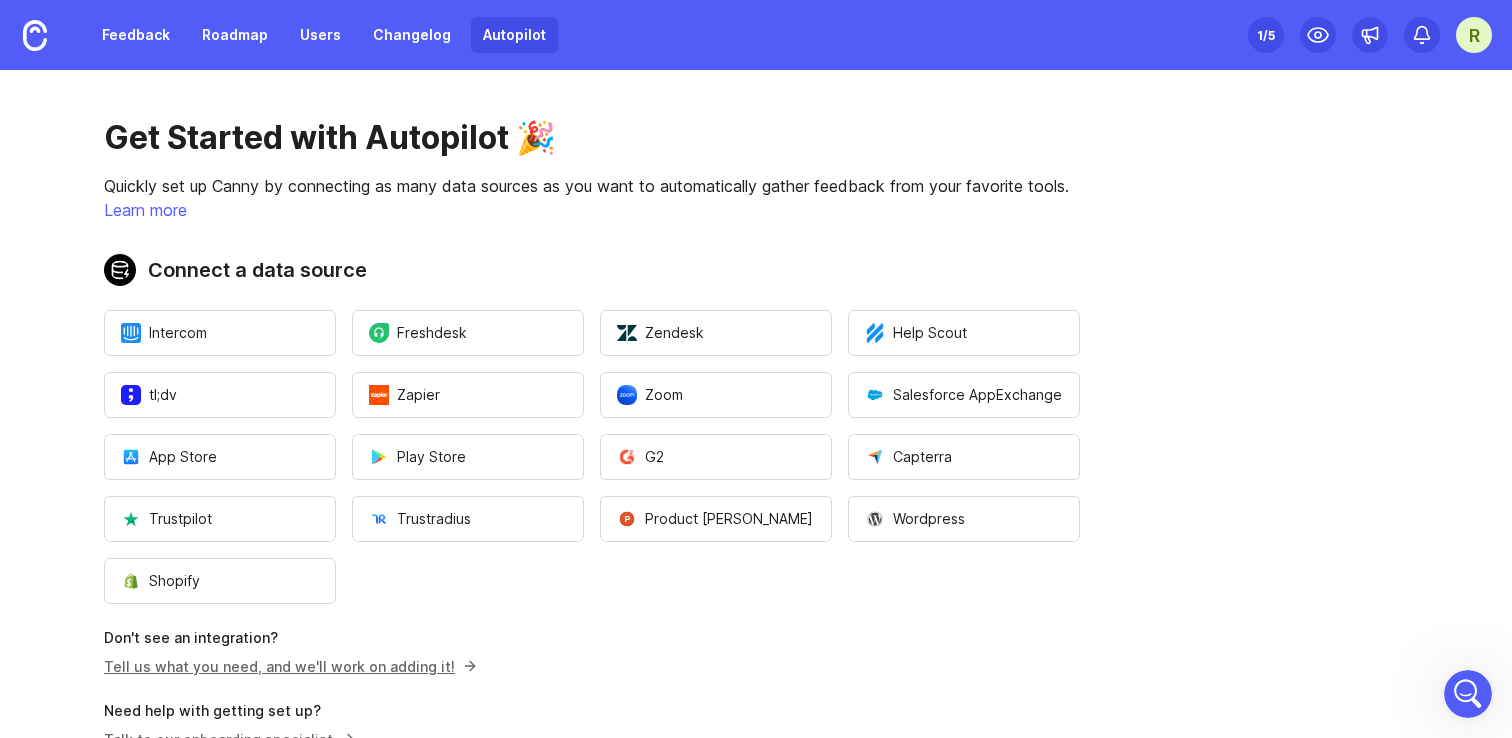 click on "Connect a data source" at bounding box center (592, 270) 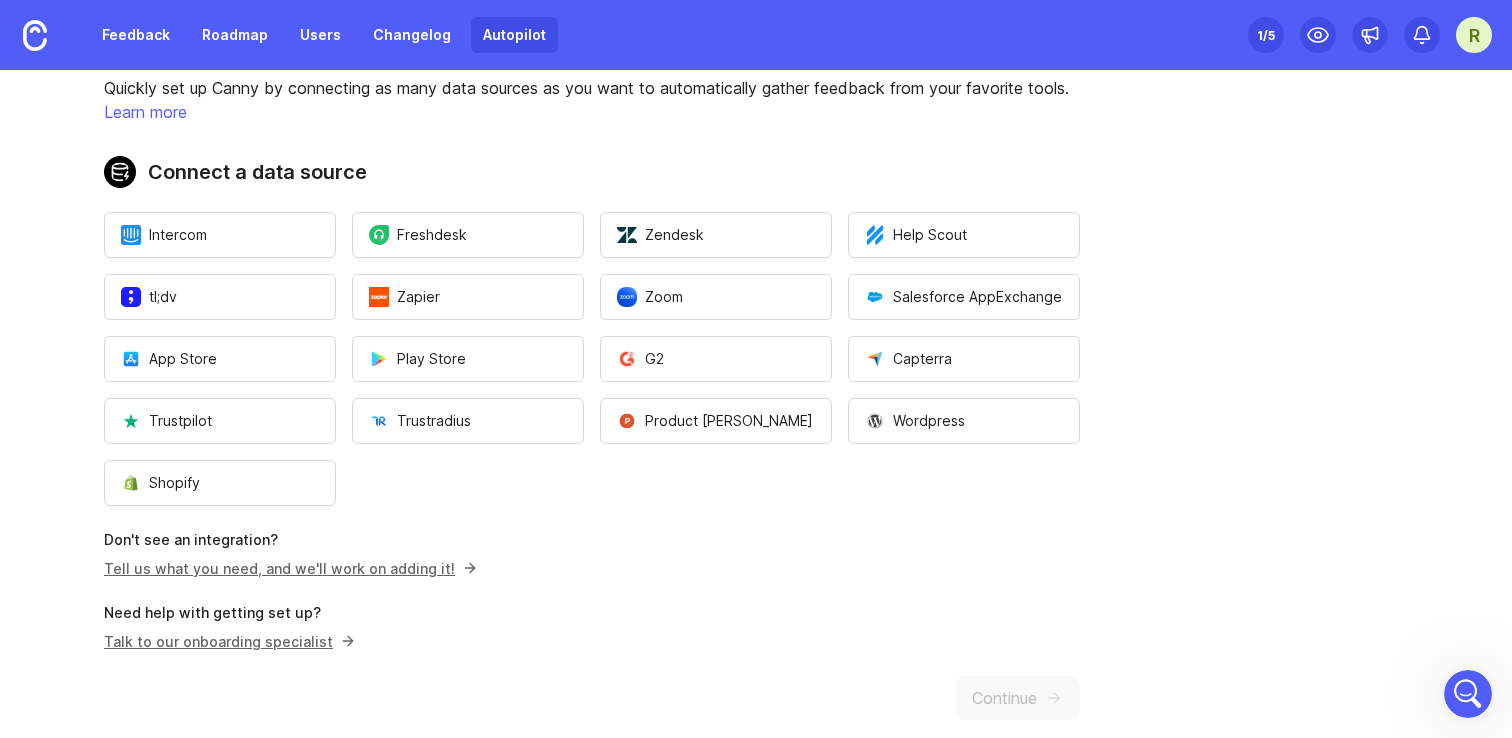 scroll, scrollTop: 100, scrollLeft: 0, axis: vertical 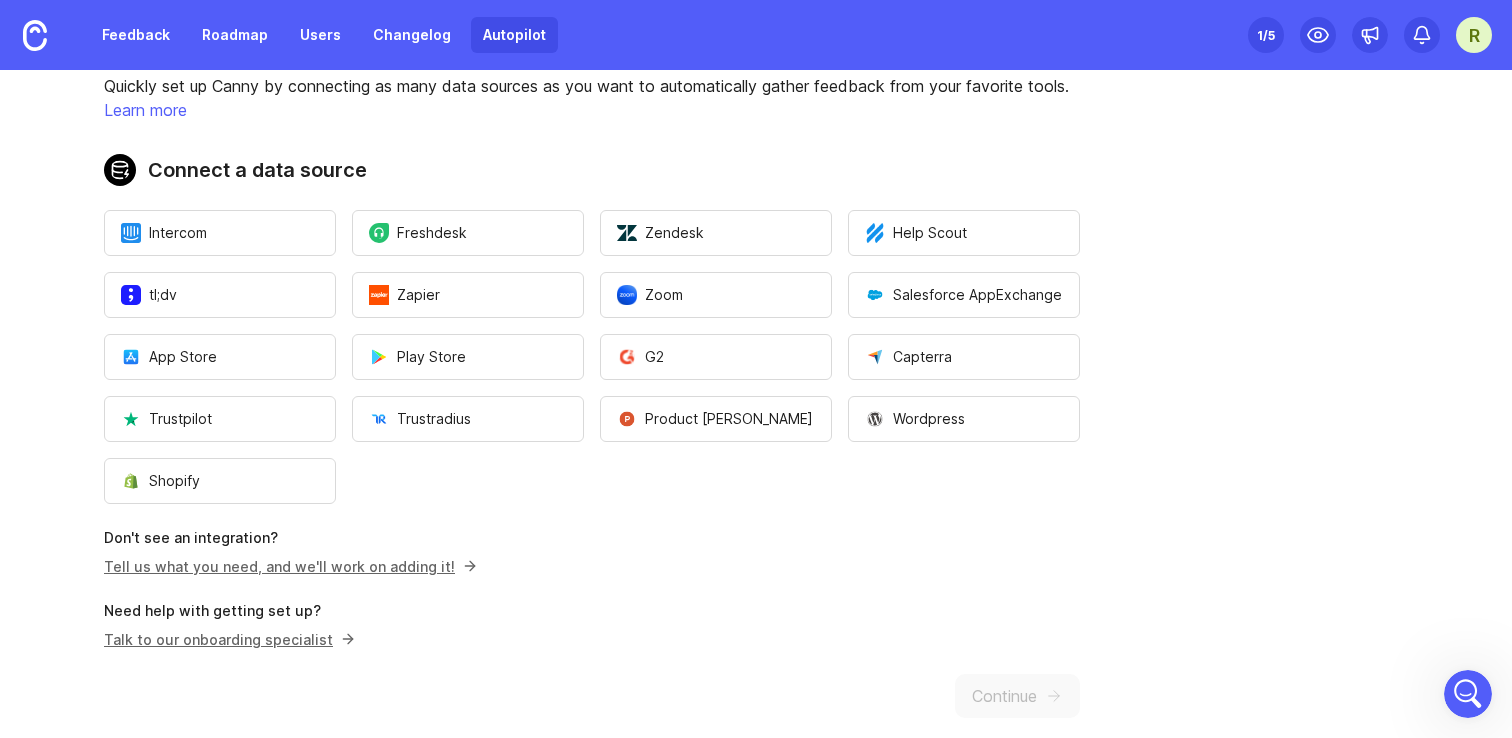 click on "Talk to our onboarding specialist" at bounding box center (226, 639) 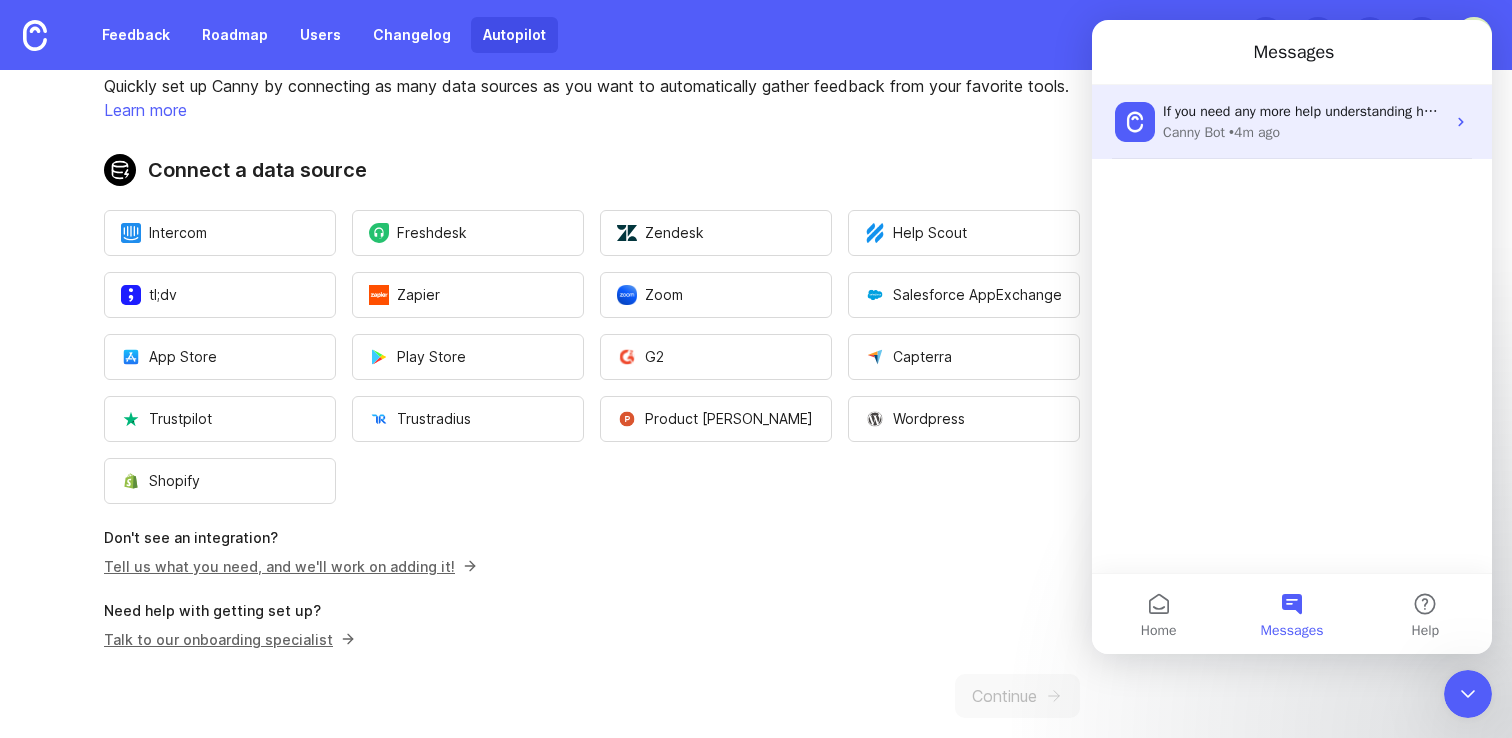 click on "•  4m ago" at bounding box center [1254, 132] 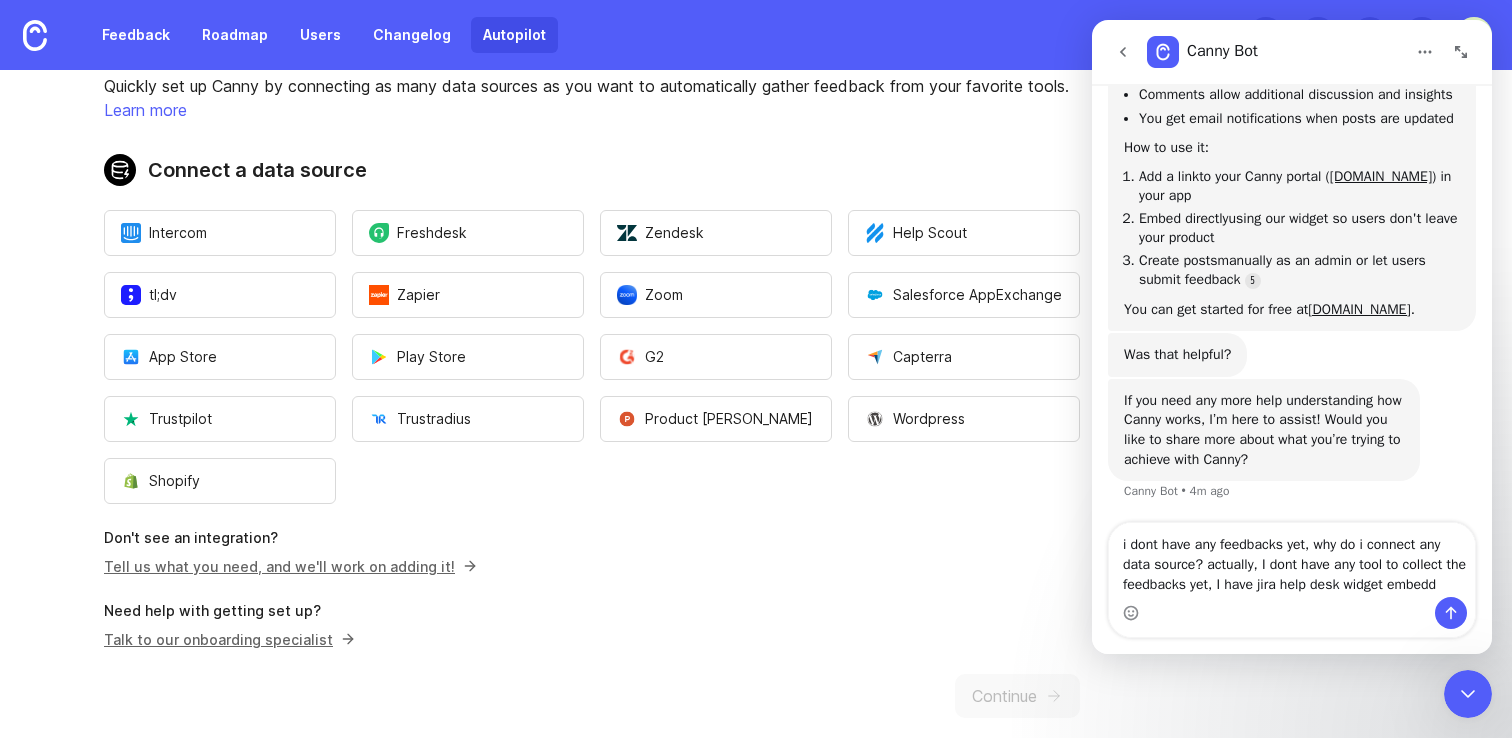 scroll, scrollTop: 479, scrollLeft: 0, axis: vertical 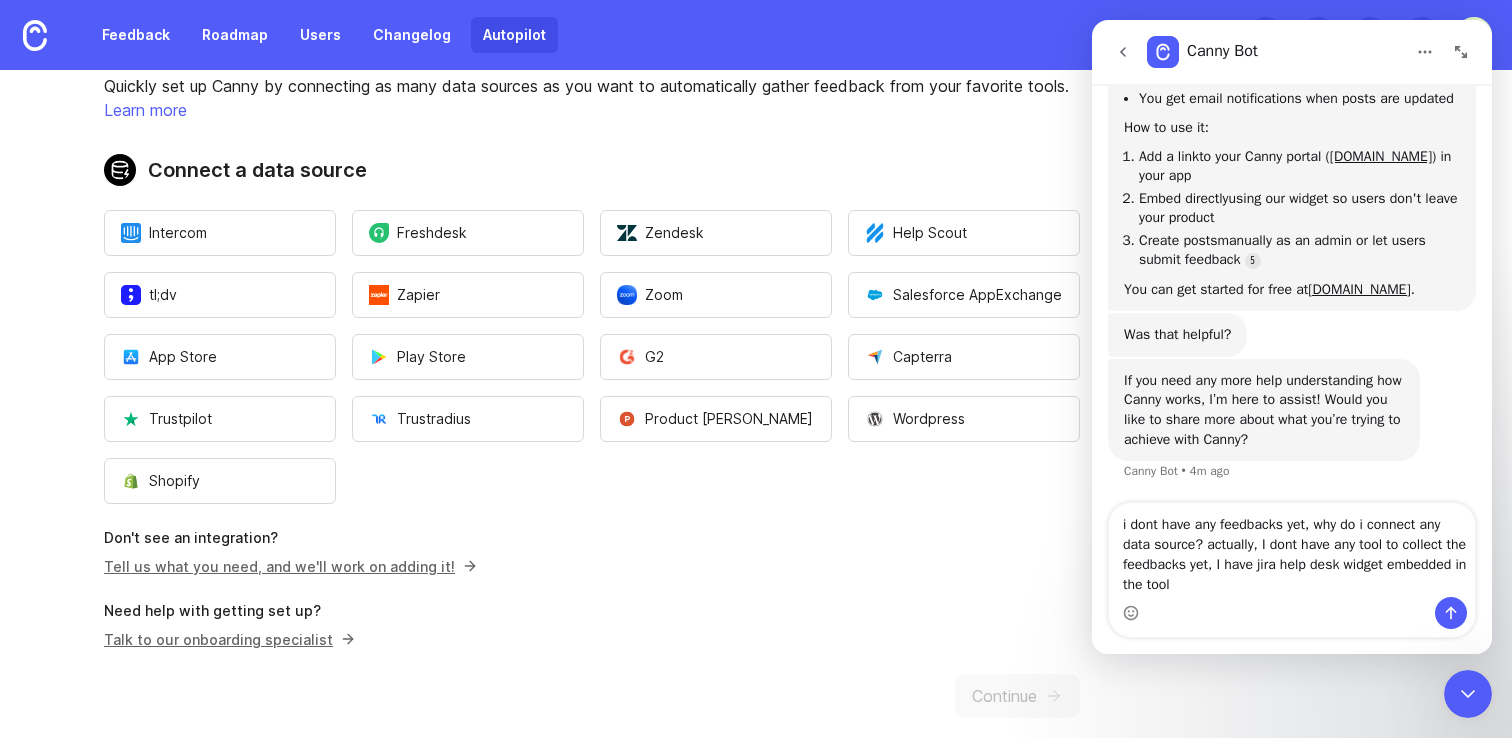 type on "i dont have any feedbacks yet, why do i connect any data source? actually, I dont have any tool to collect the feedbacks yet, I have jira help desk widget embedded in the tool" 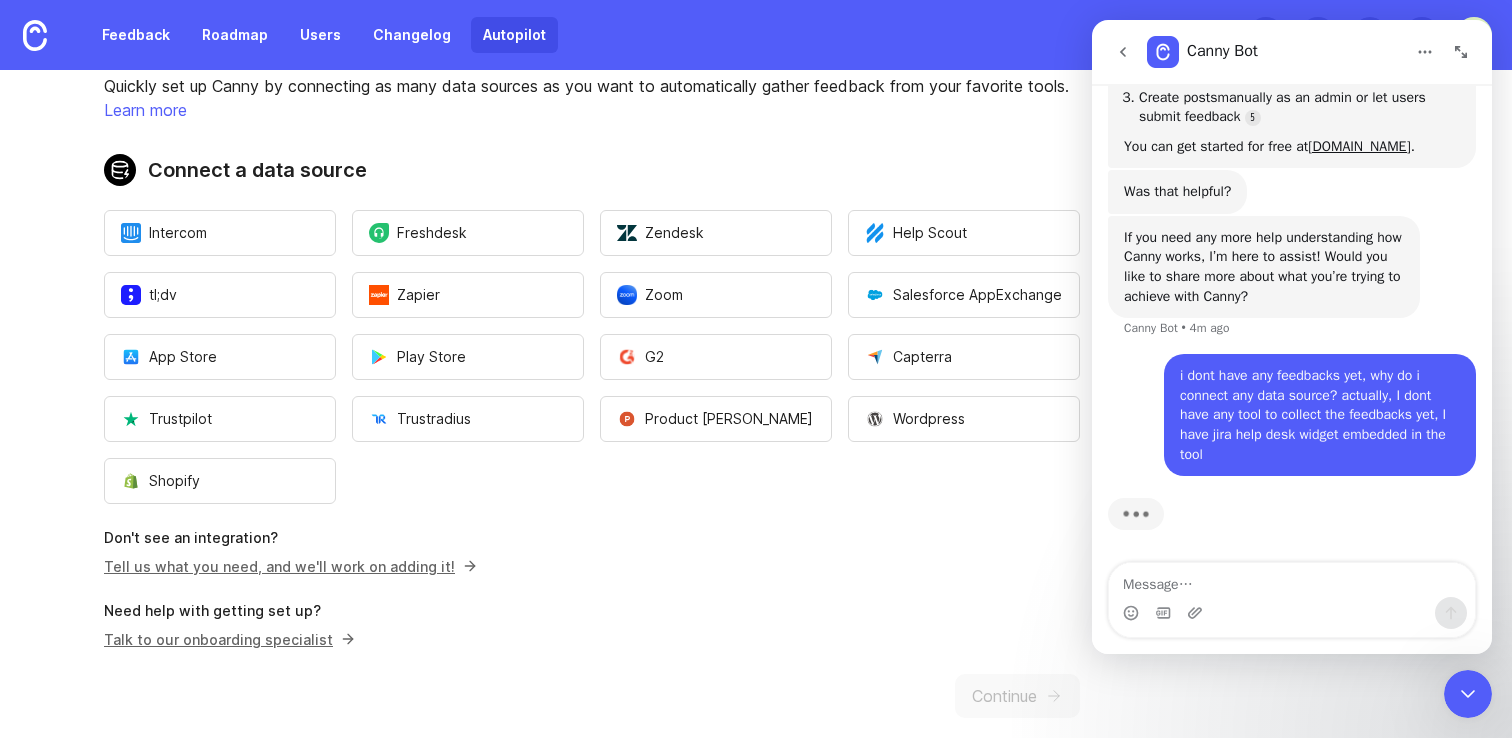 scroll, scrollTop: 622, scrollLeft: 0, axis: vertical 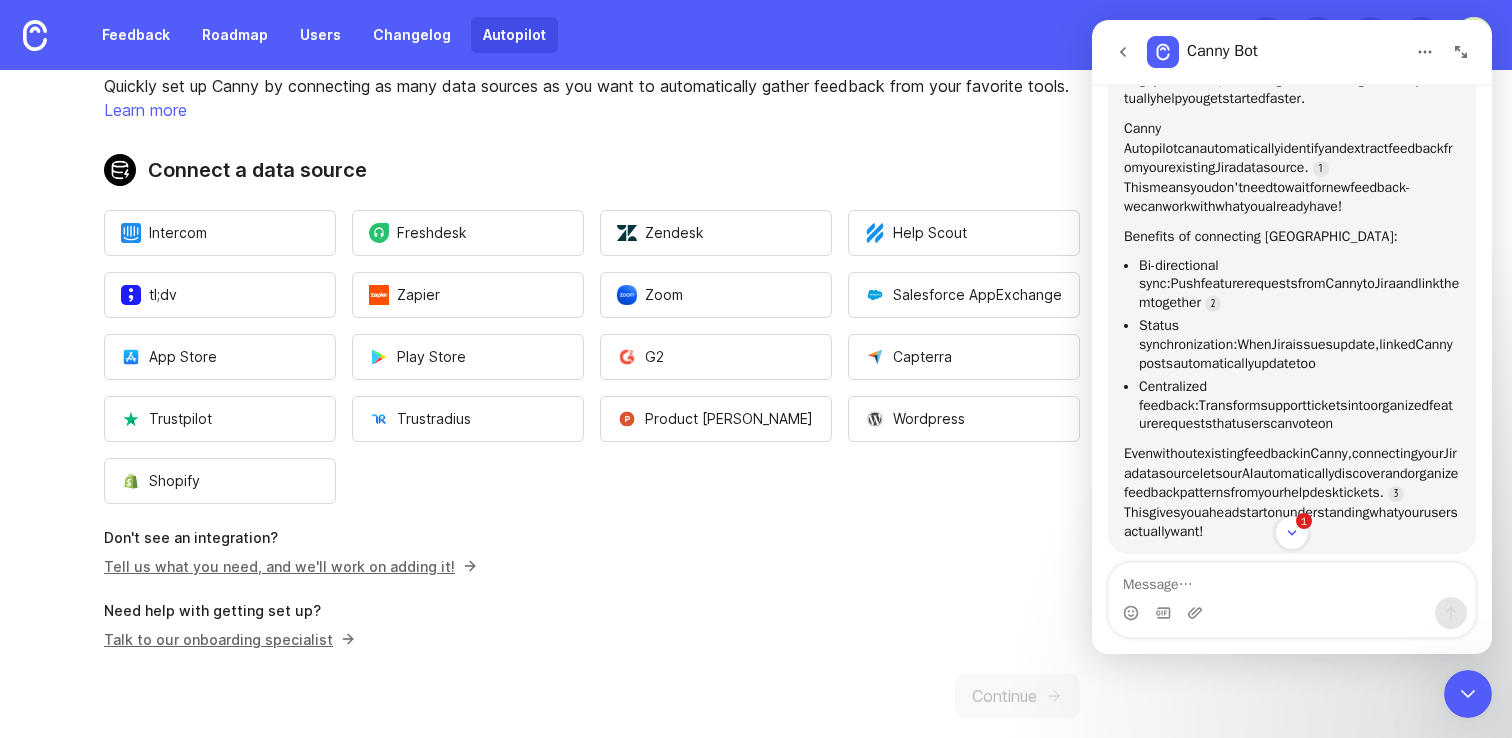 click on "together" at bounding box center [1175, 302] 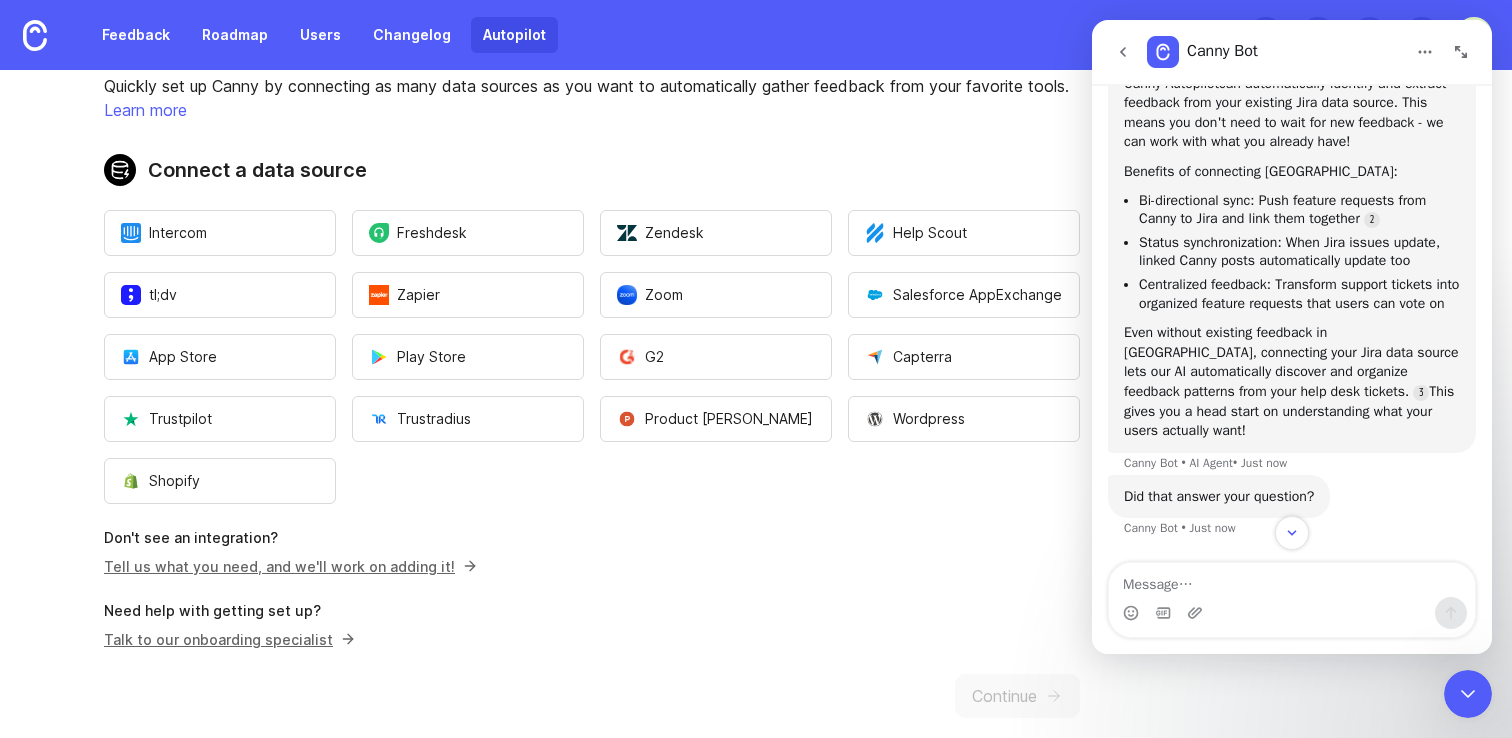 scroll, scrollTop: 1208, scrollLeft: 0, axis: vertical 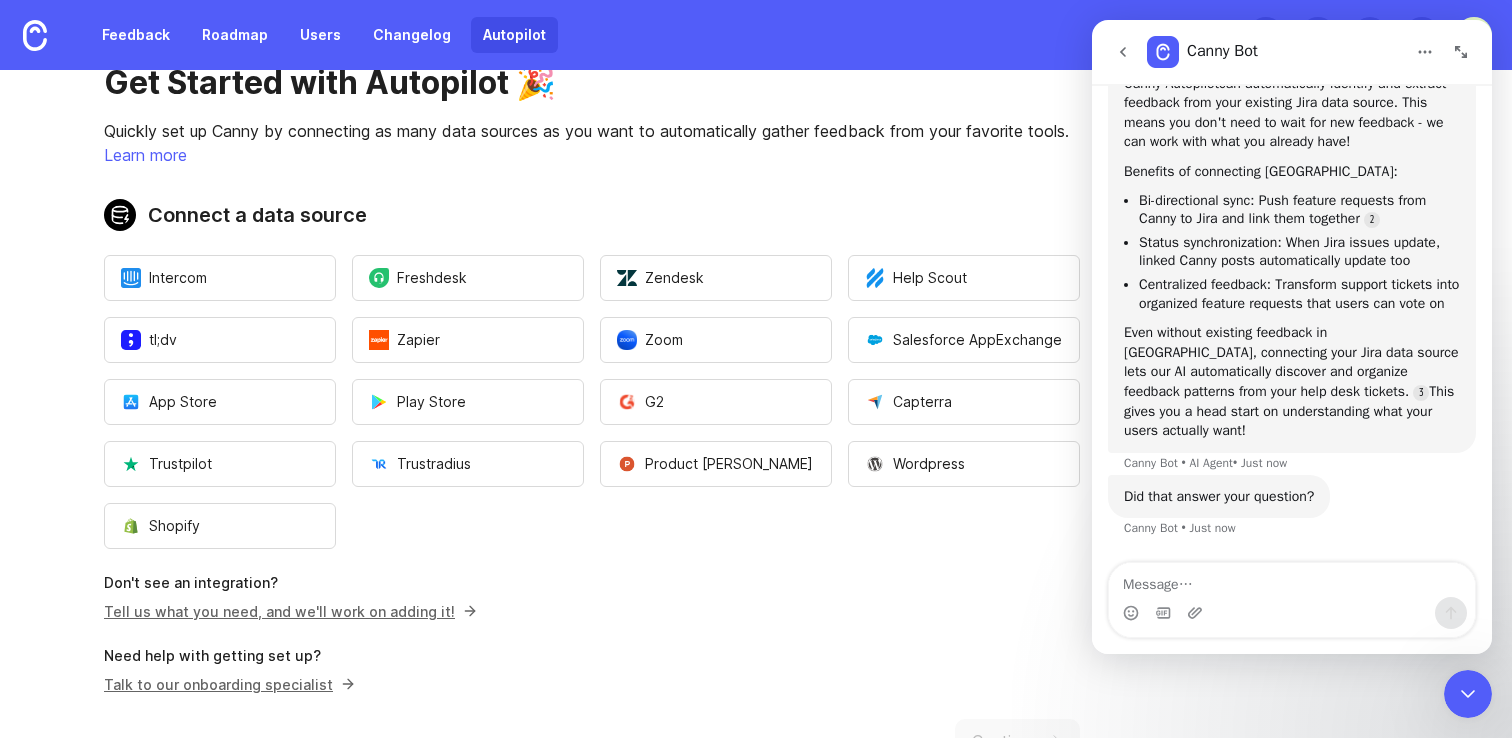 click on "Tell us what you need, and we'll work on adding it!" at bounding box center [287, 611] 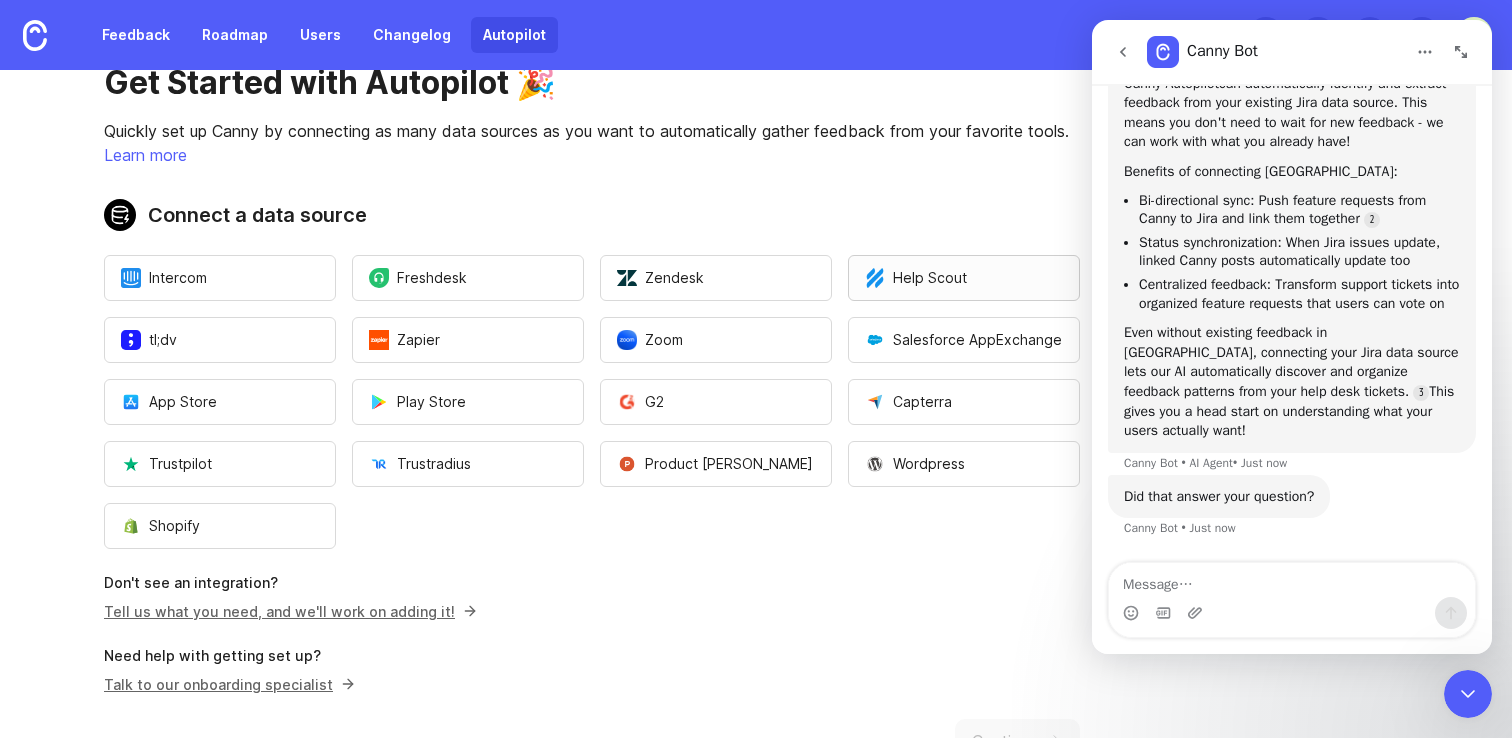scroll, scrollTop: 0, scrollLeft: 0, axis: both 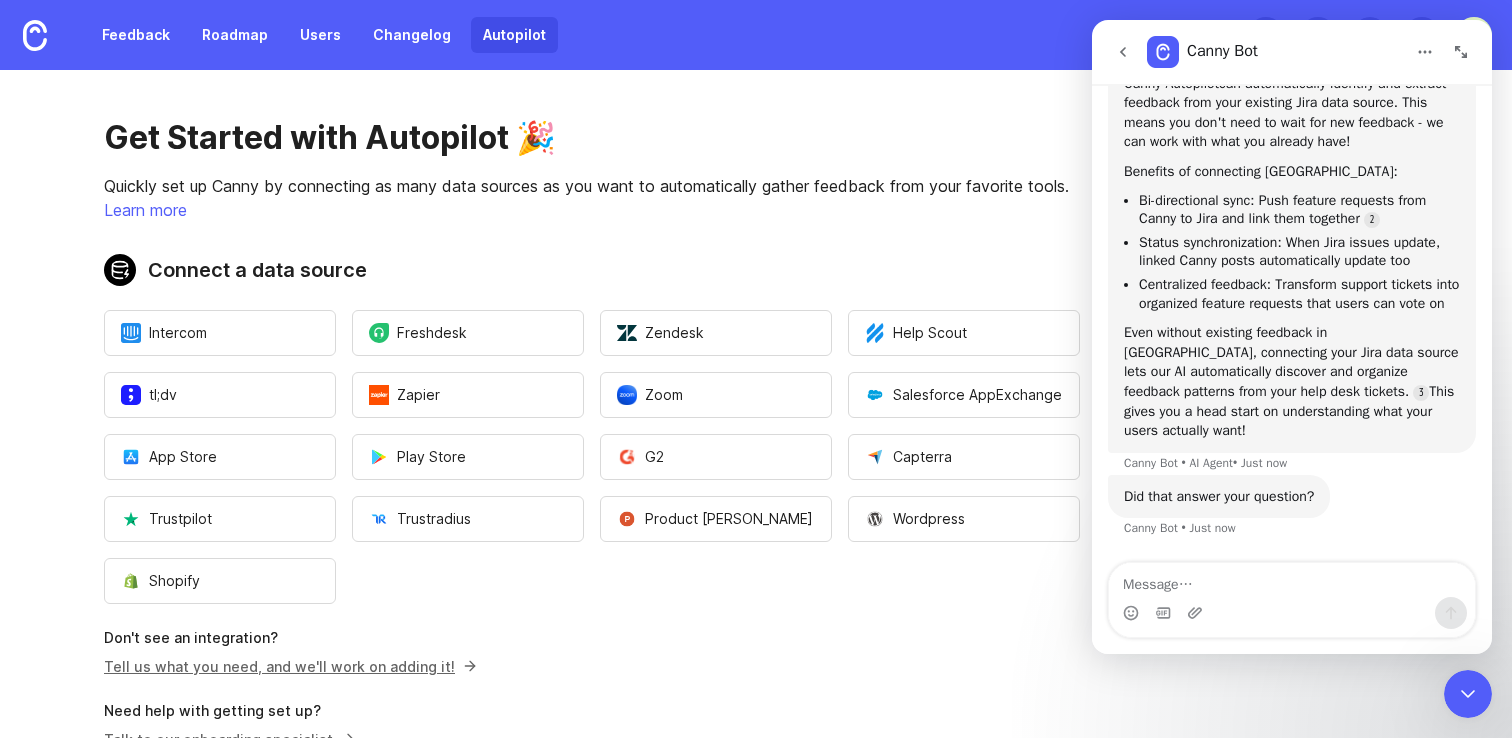 click 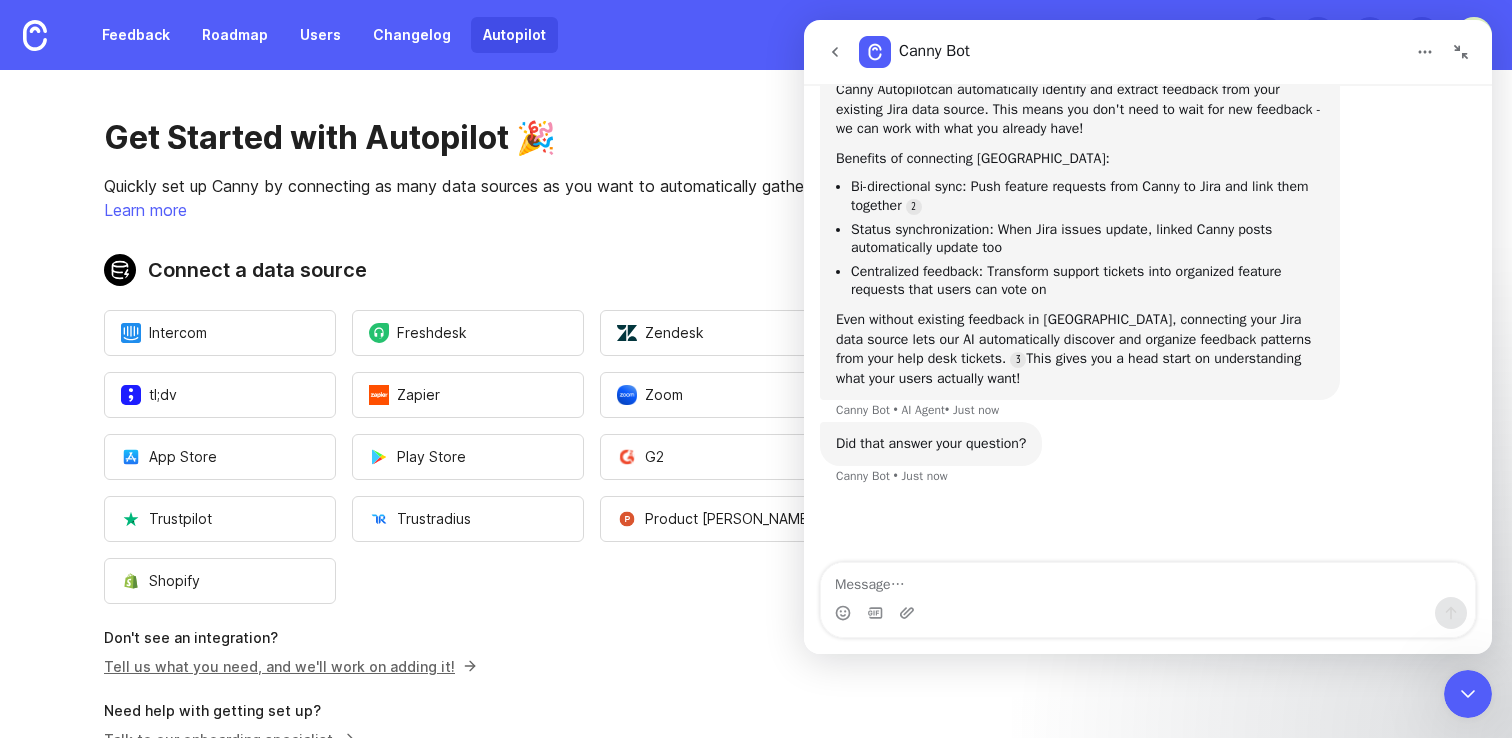 scroll, scrollTop: 876, scrollLeft: 0, axis: vertical 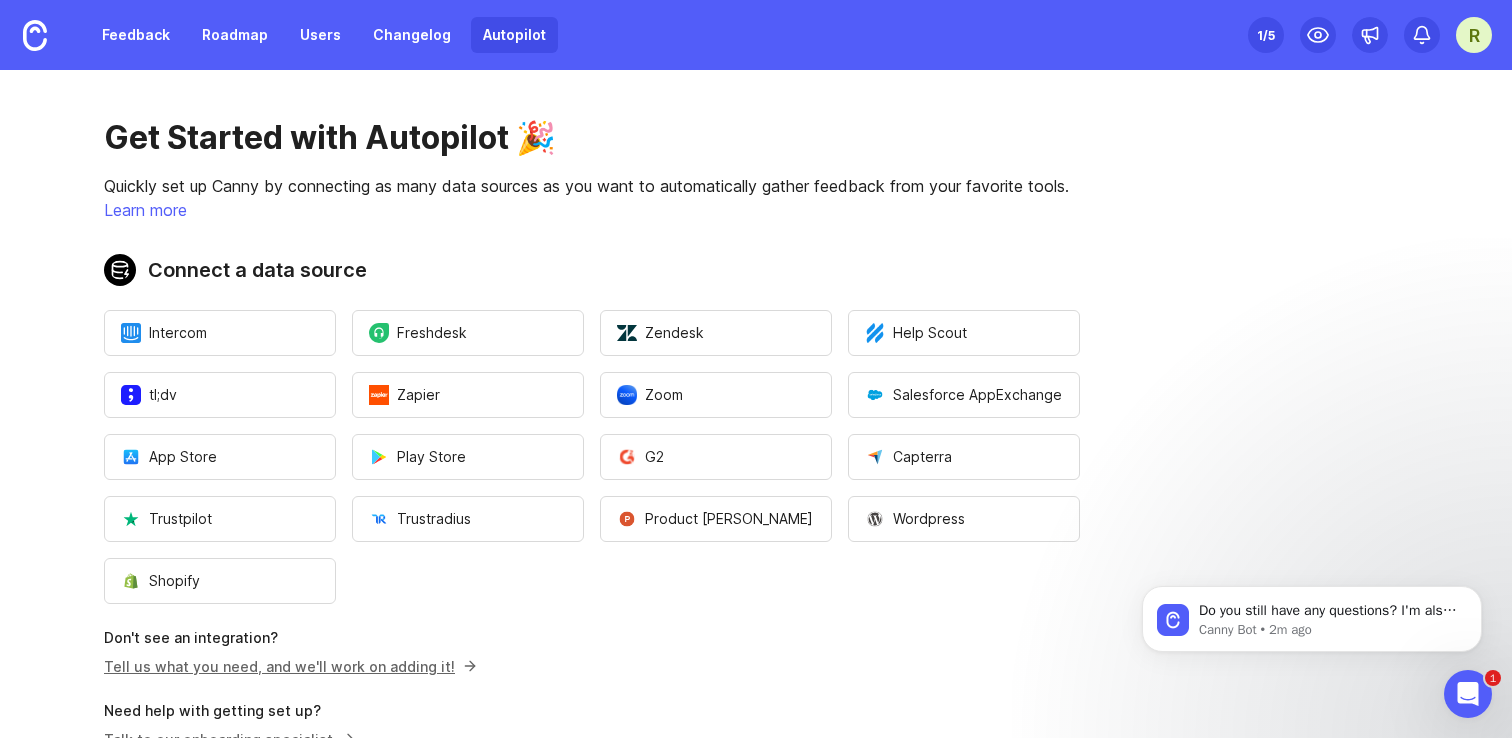 click on "Get Started with Autopilot 🎉 Quickly set up Canny by connecting as many data sources as you want to automatically gather feedback from your favorite tools. Learn more Connect a data source Intercom Freshdesk Zendesk Help Scout tl;dv Zapier Zoom Salesforce AppExchange App Store Play Store G2 Capterra Trustpilot Trustradius Product [PERSON_NAME] Wordpress Shopify Don't see an integration? Tell us what you need, and we'll work on adding it! Need help with getting set up? Talk to our onboarding specialist Continue" at bounding box center [592, 468] 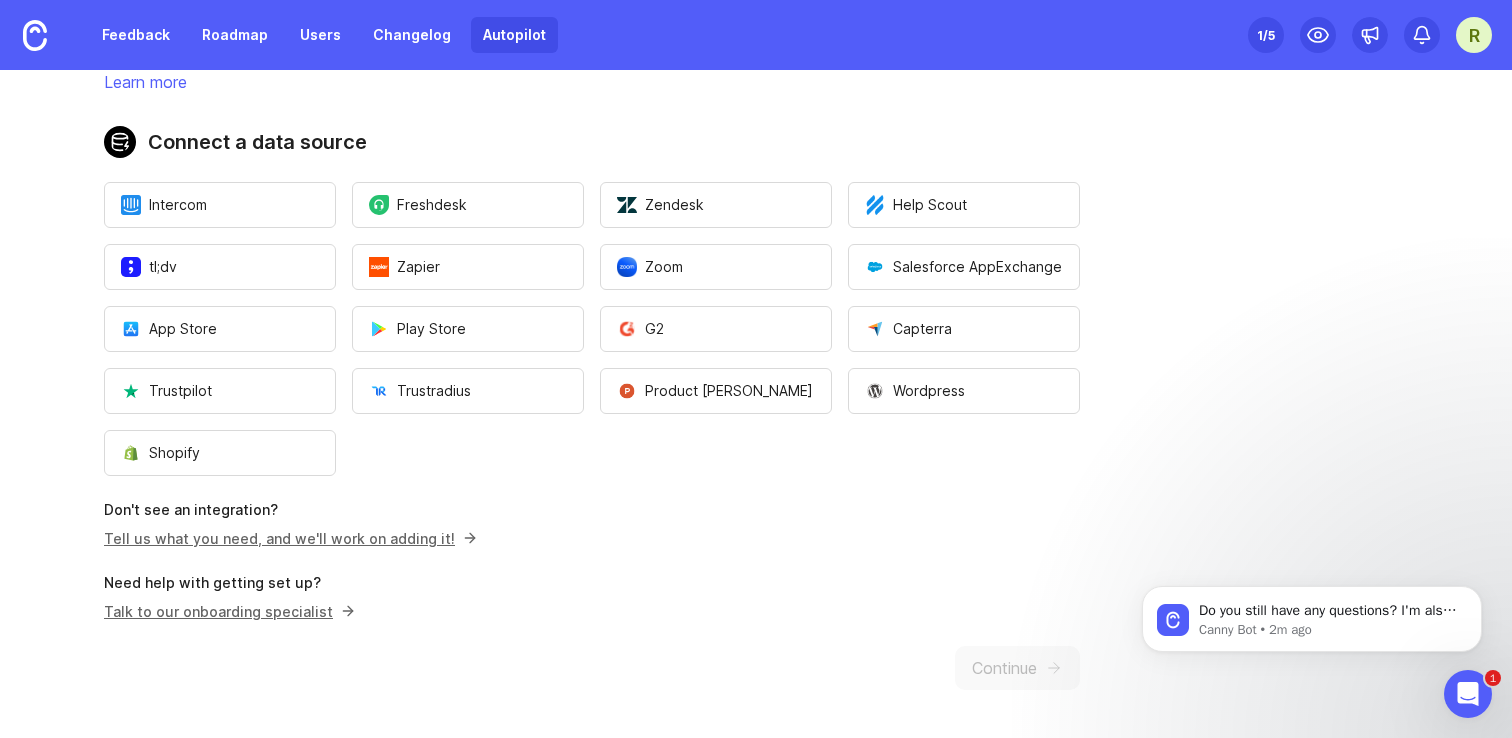 scroll, scrollTop: 0, scrollLeft: 0, axis: both 